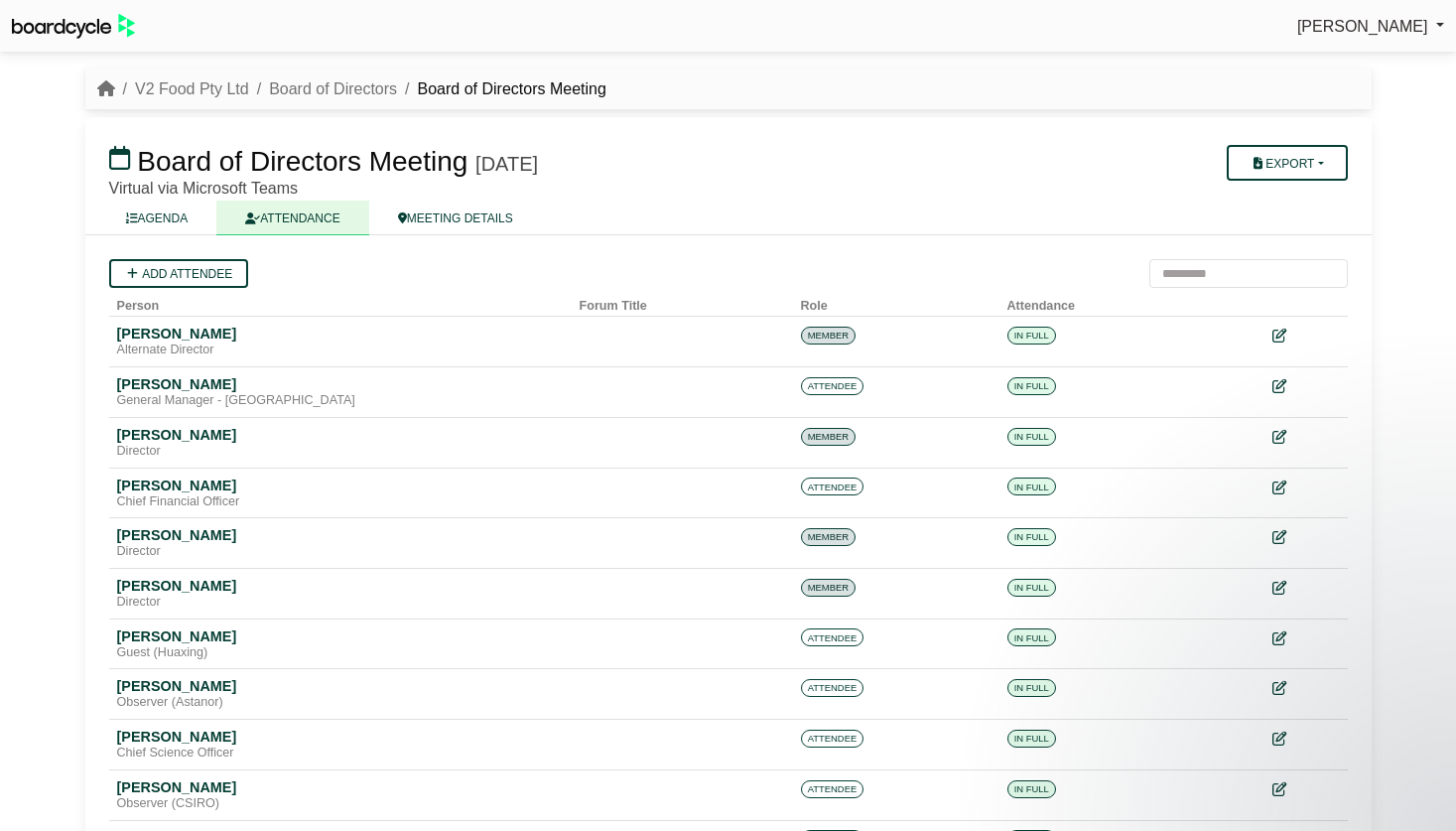 scroll, scrollTop: 0, scrollLeft: 0, axis: both 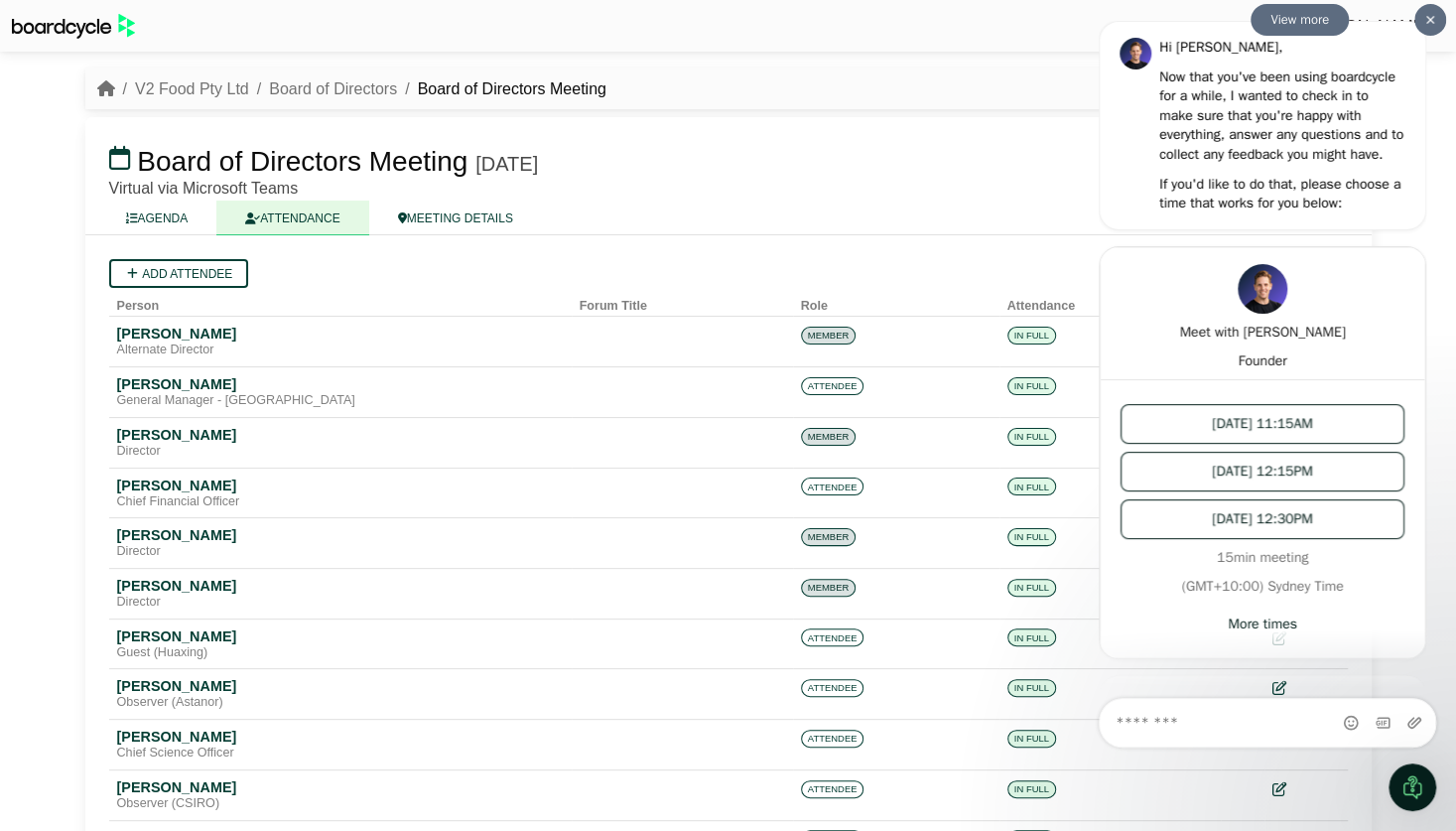 click at bounding box center (1430, 20) 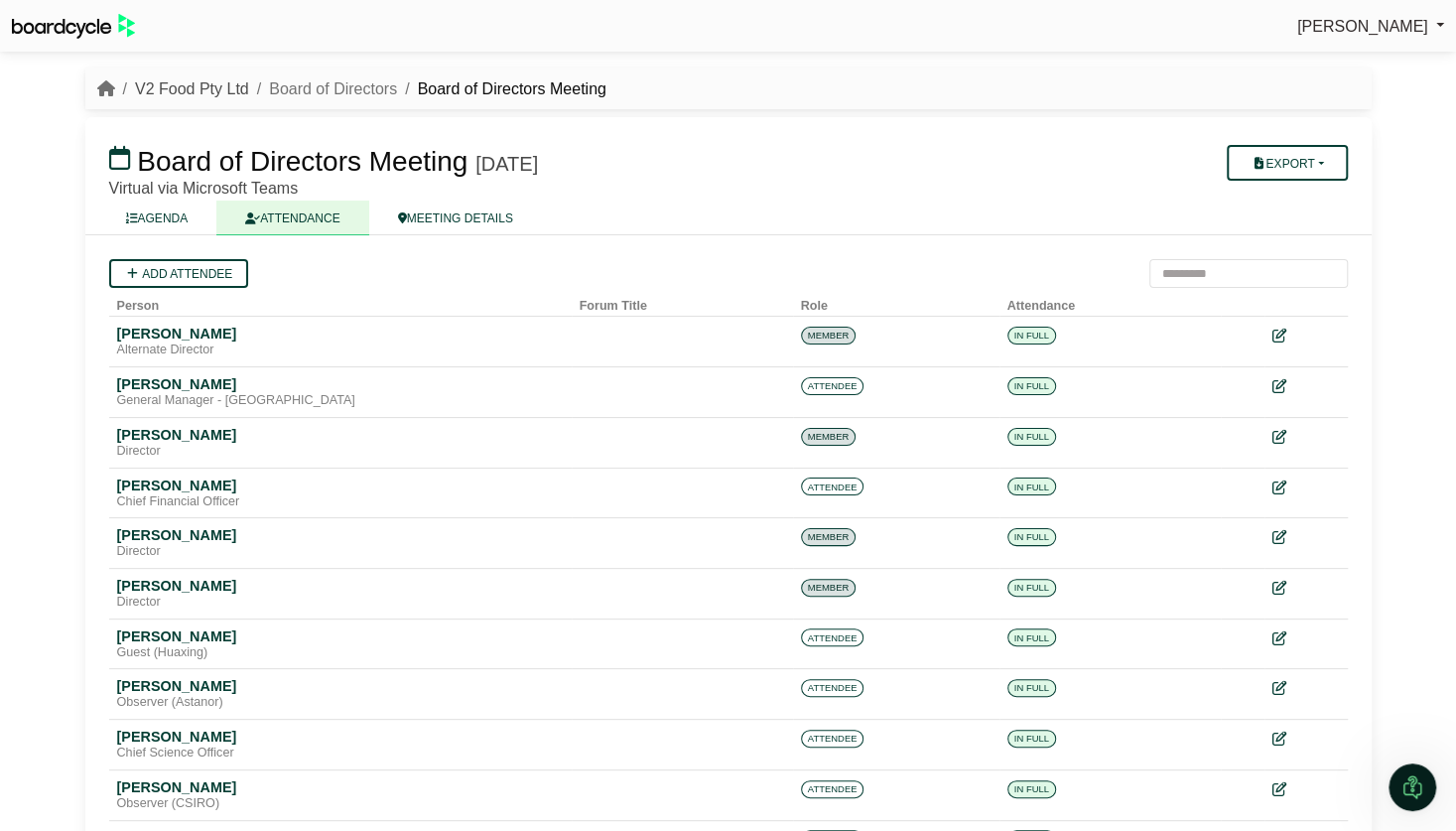 click on "V2 Food Pty Ltd" at bounding box center (192, 88) 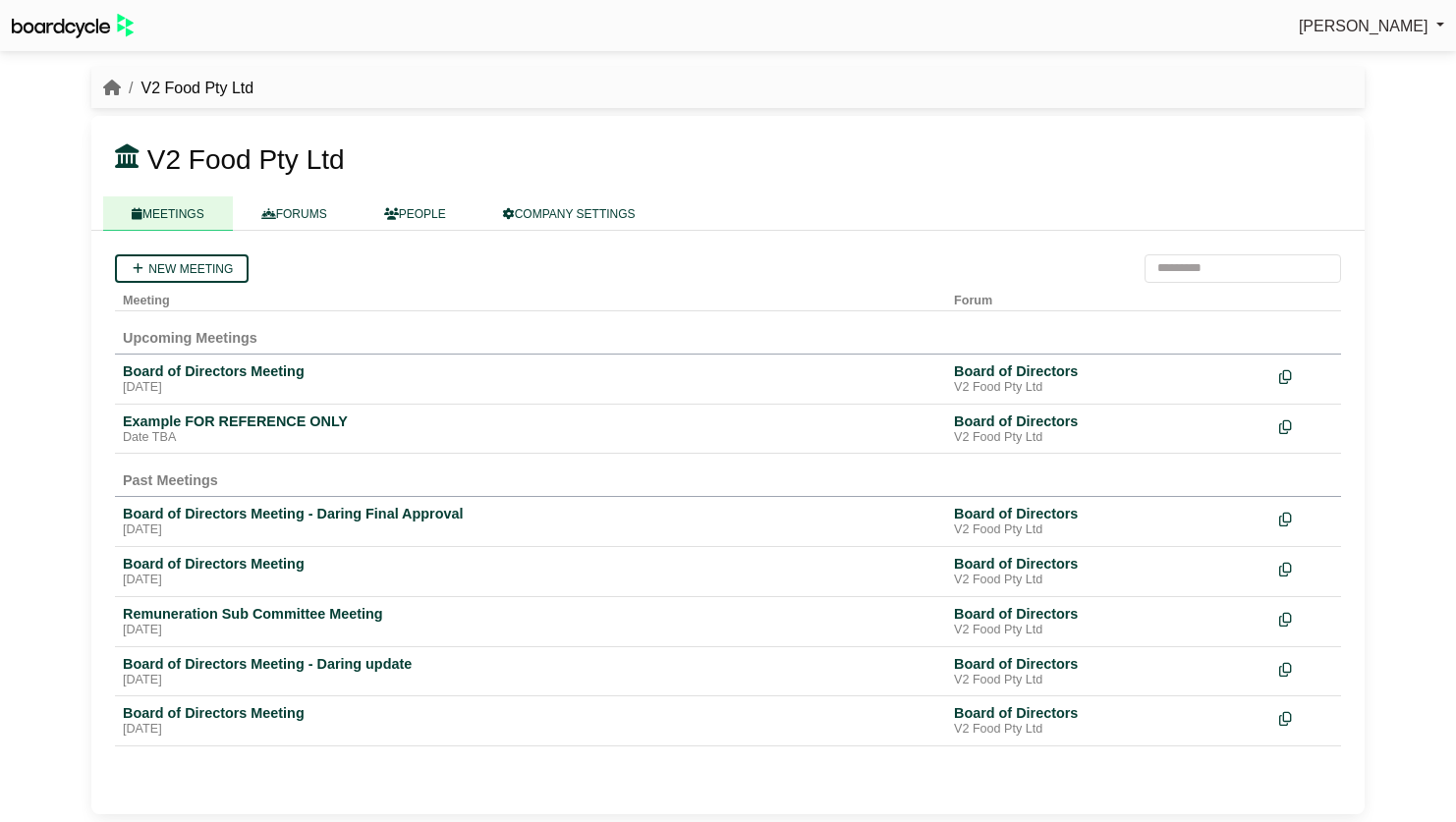 scroll, scrollTop: 0, scrollLeft: 0, axis: both 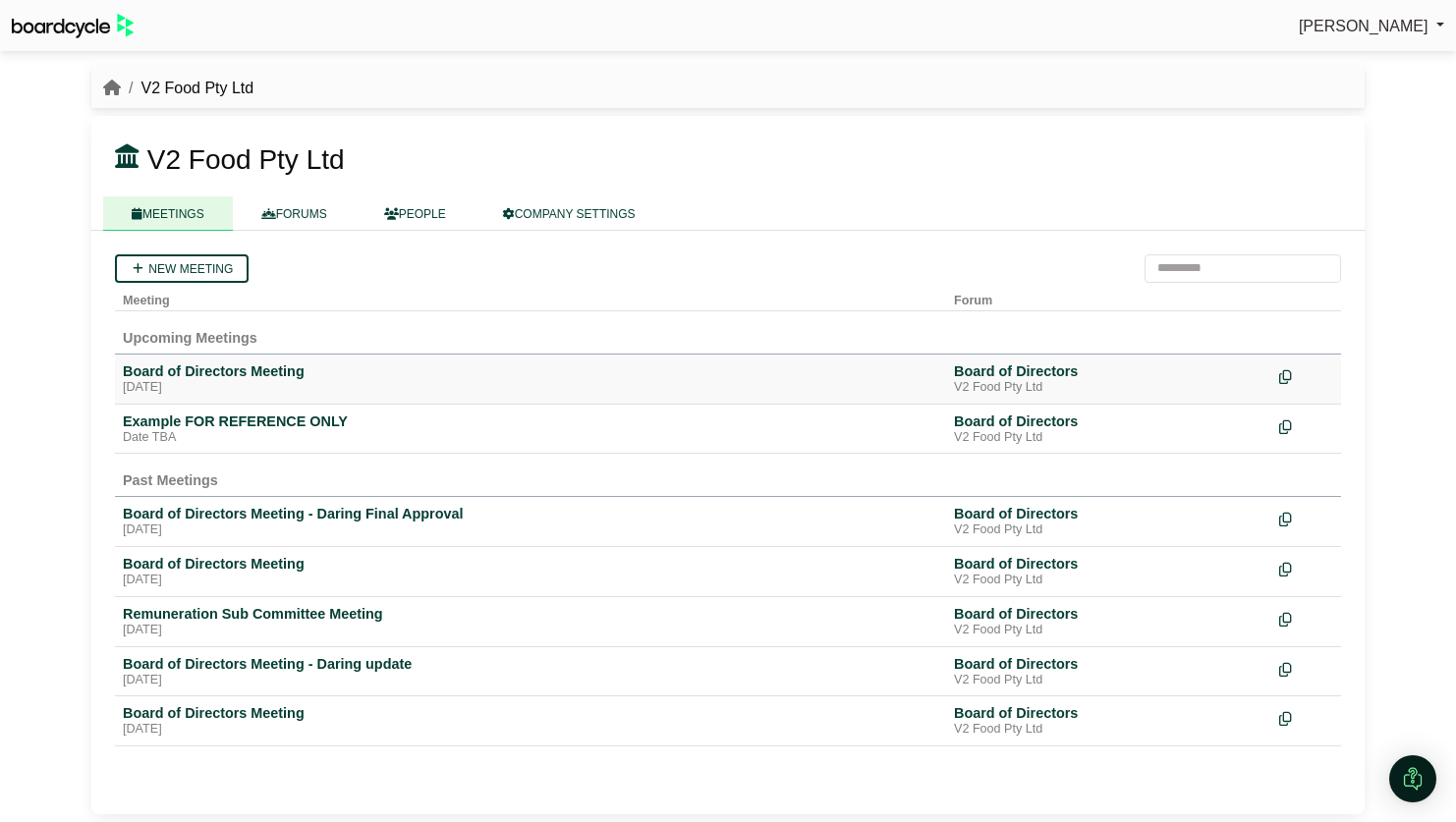 click on "Board of Directors Meeting" at bounding box center [531, 371] 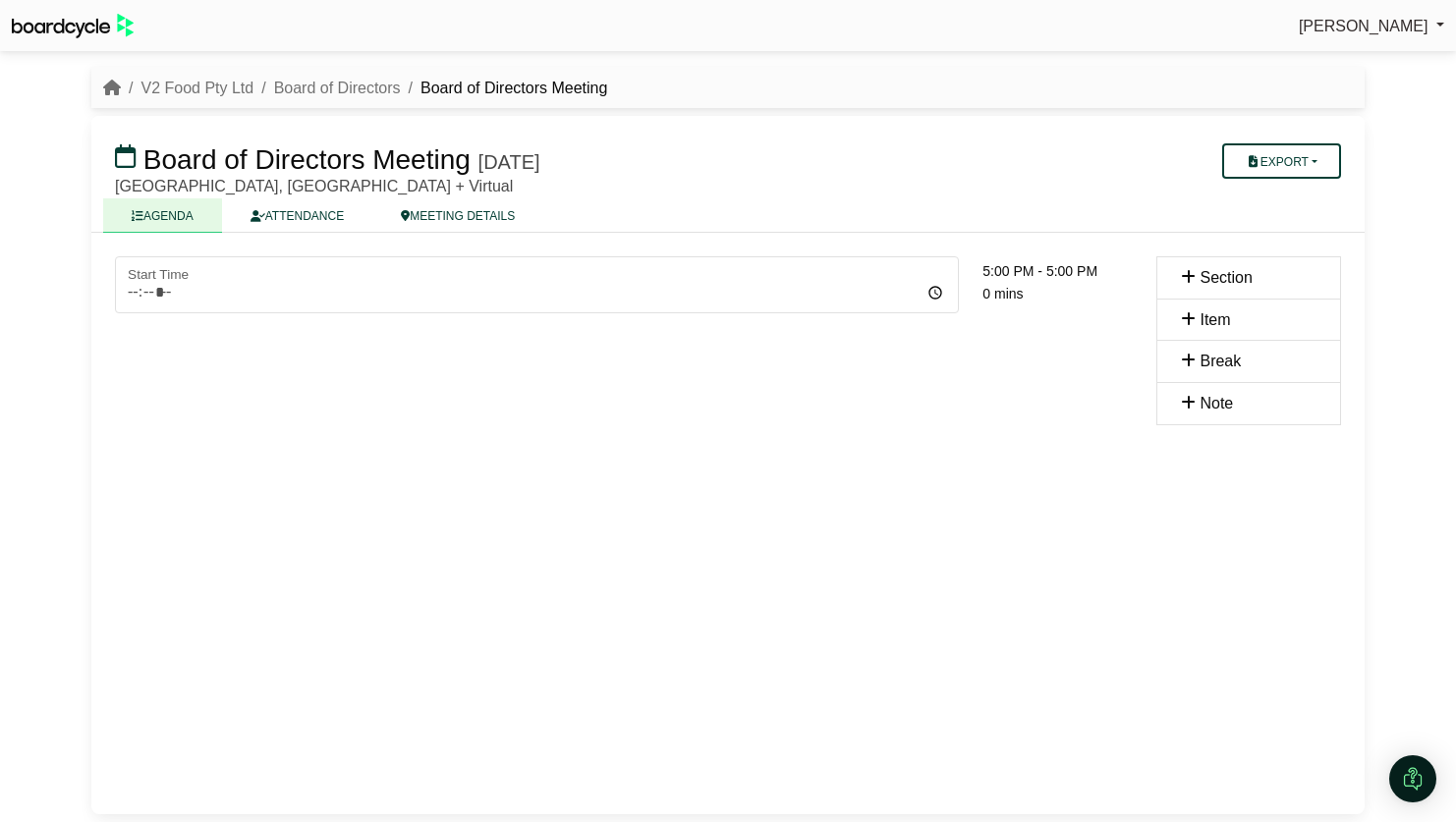 scroll, scrollTop: 0, scrollLeft: 0, axis: both 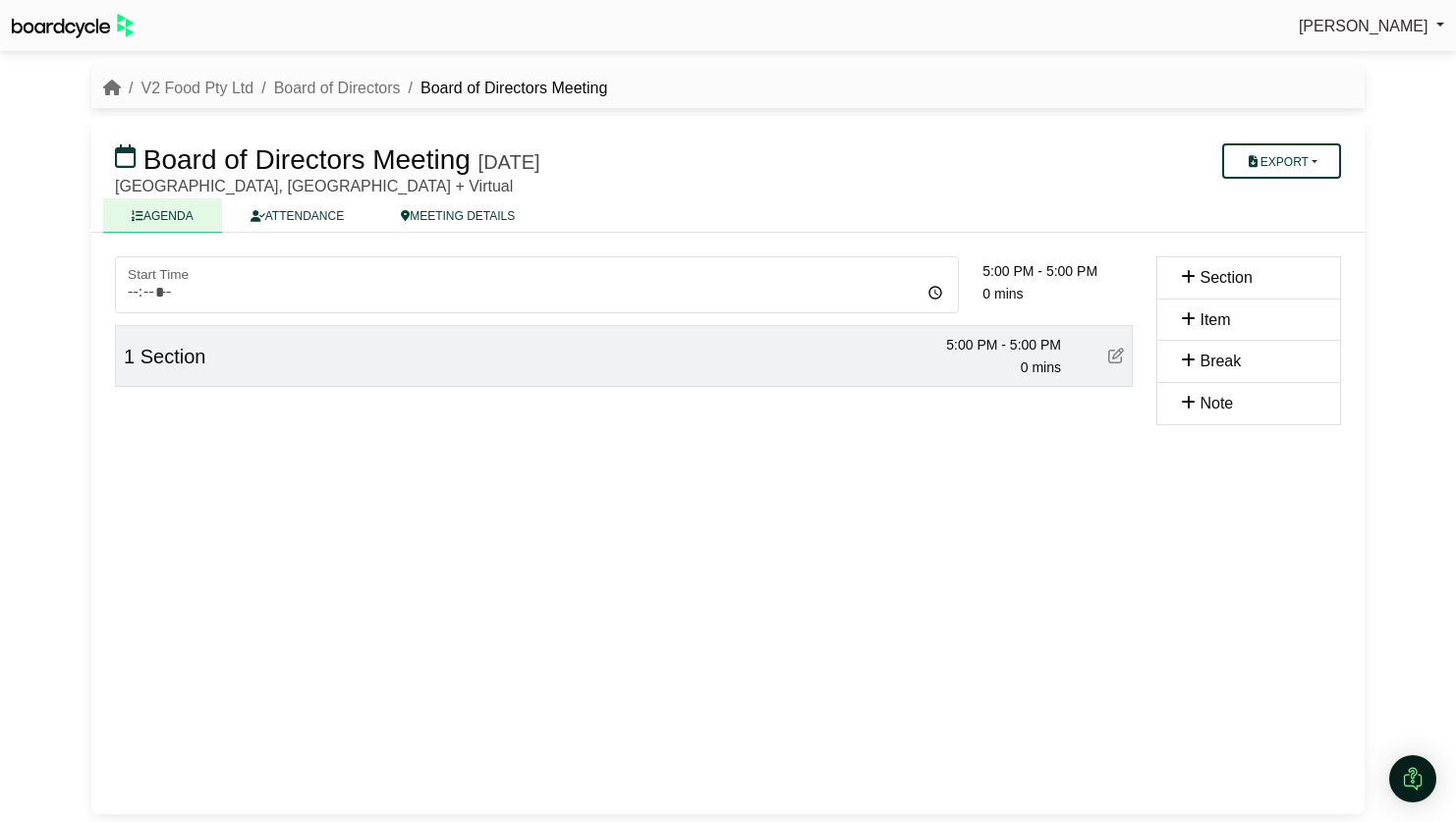 click at bounding box center [1116, 356] 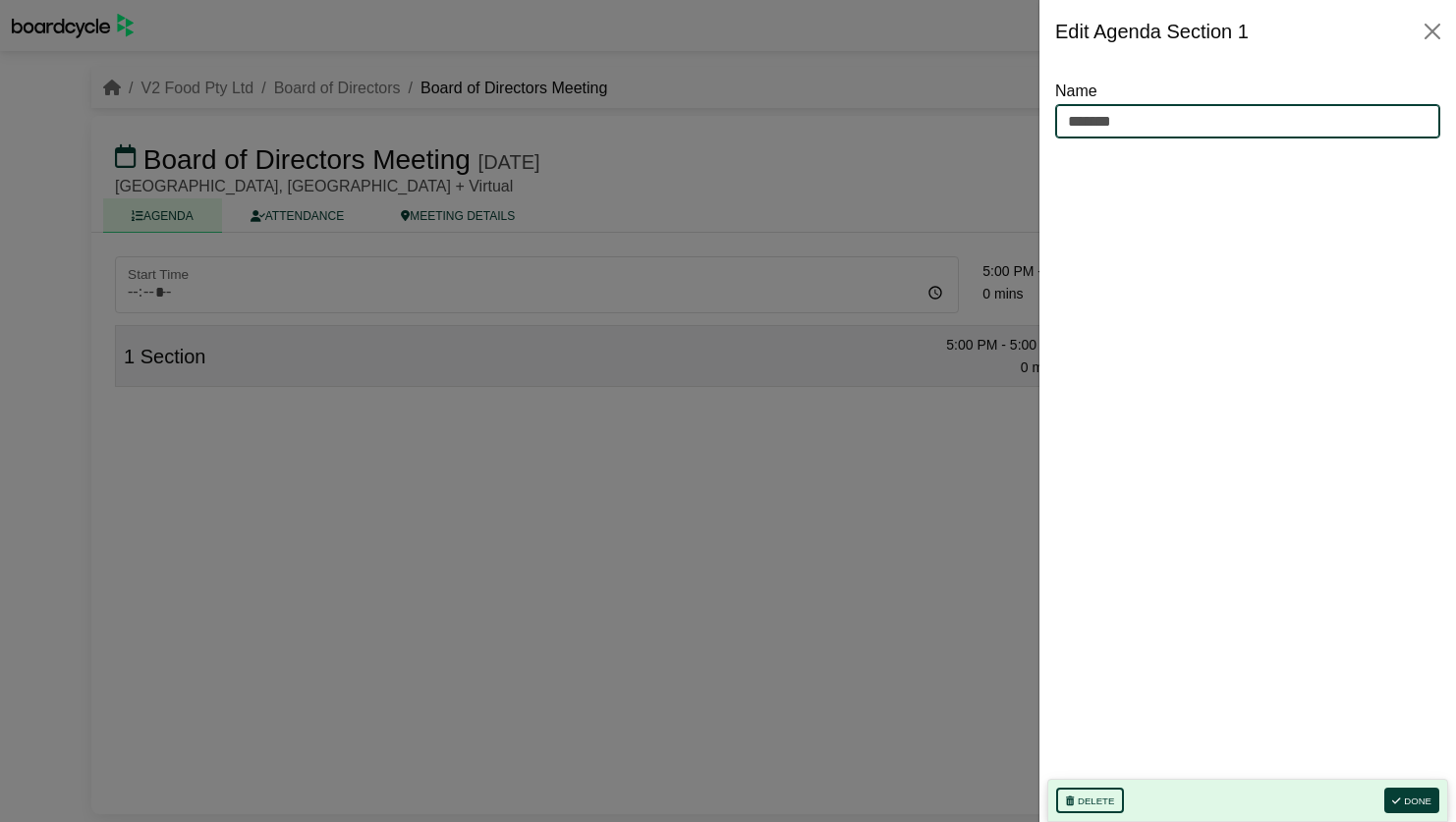 click on "*******" at bounding box center [1248, 122] 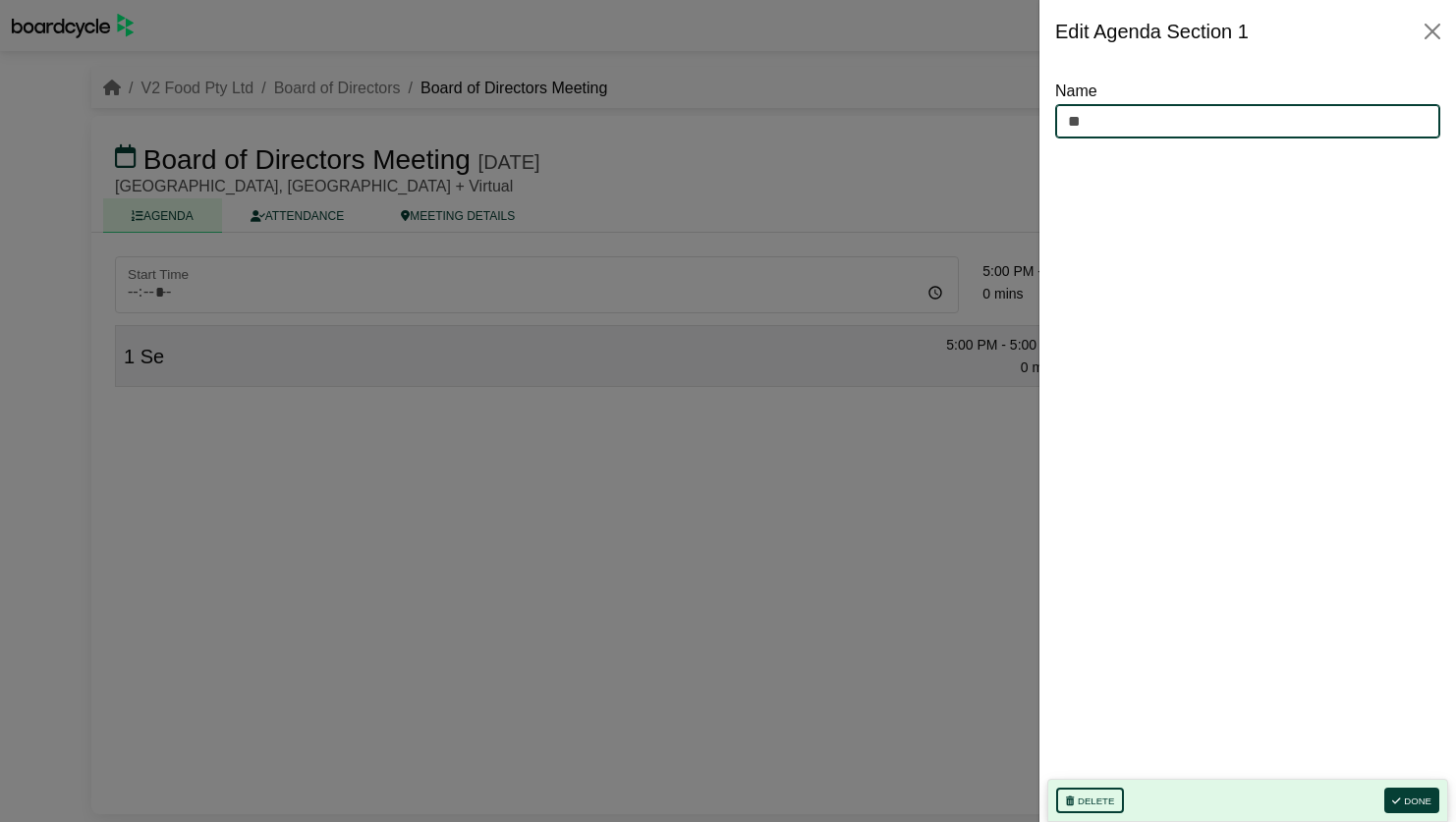 type on "*" 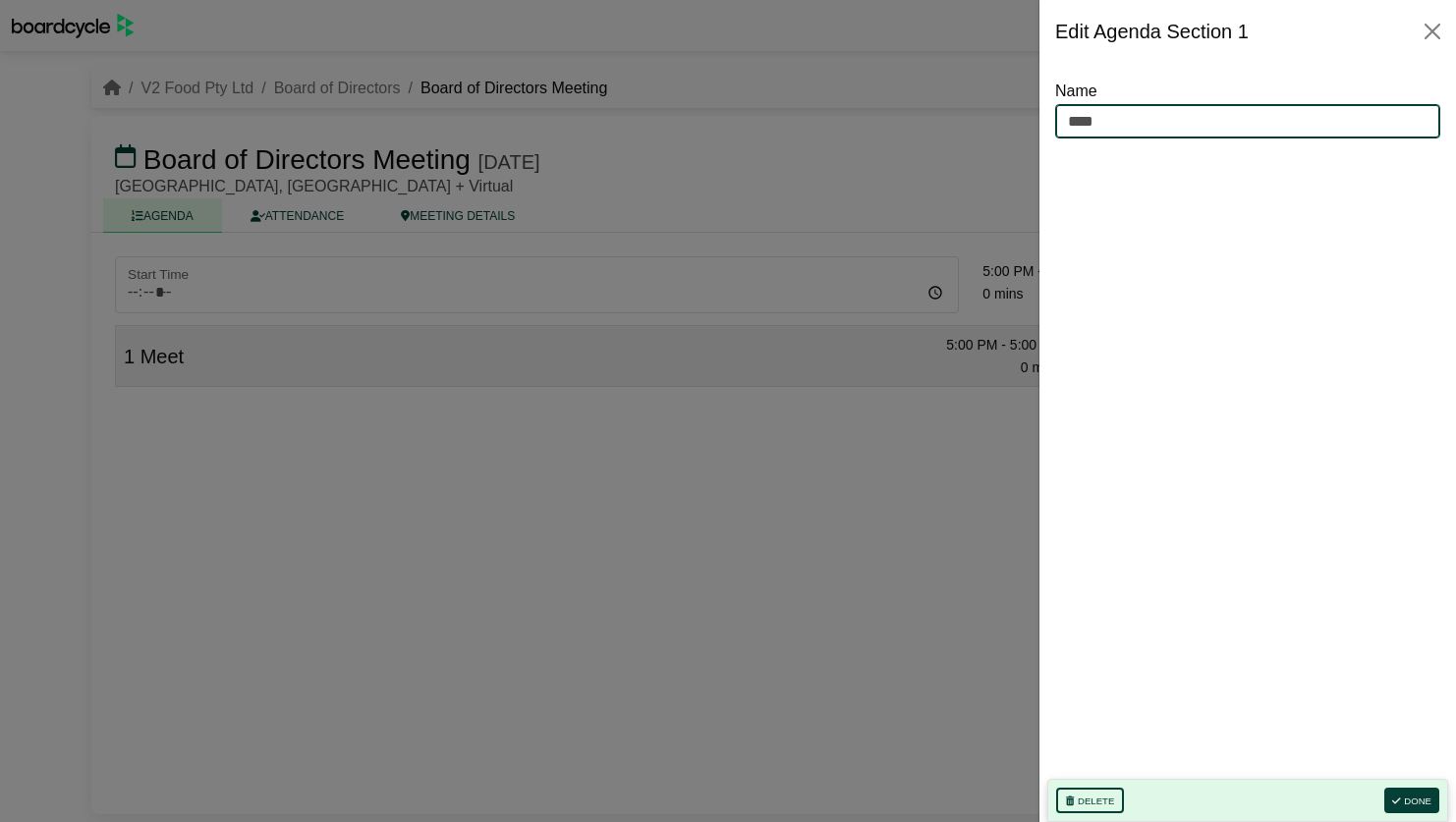 type on "**********" 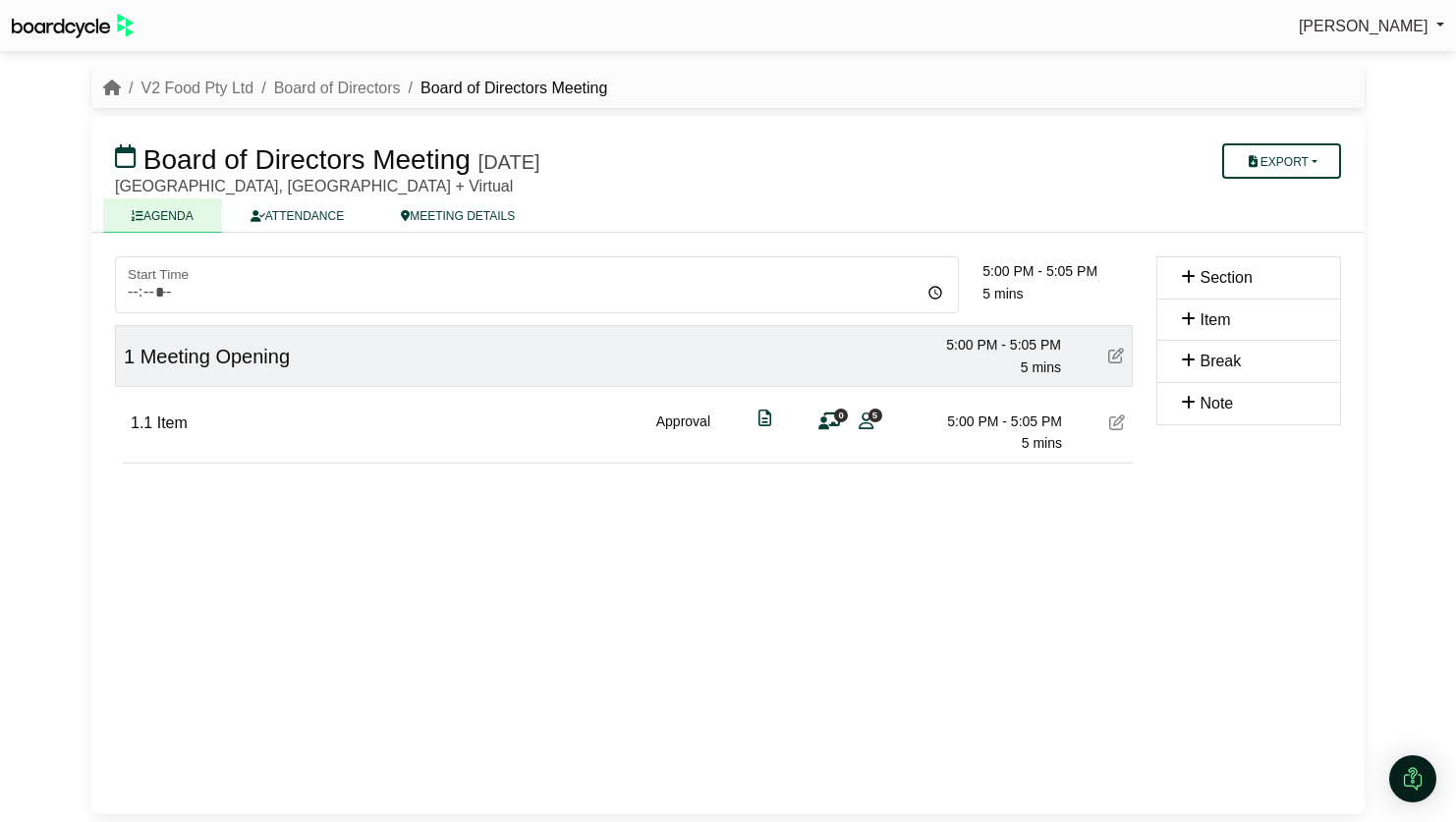 click at bounding box center [1117, 422] 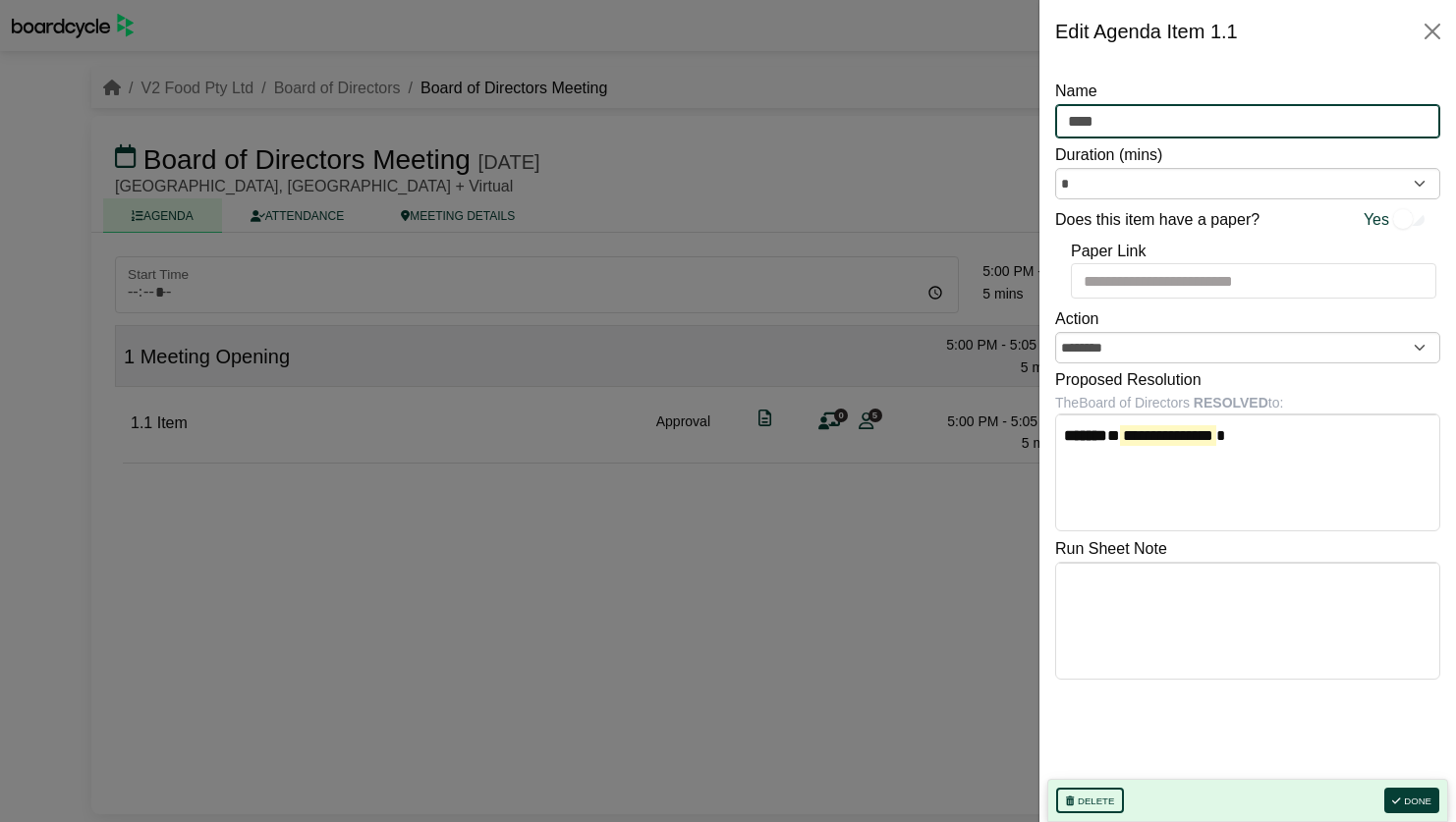 click on "****" at bounding box center (1248, 122) 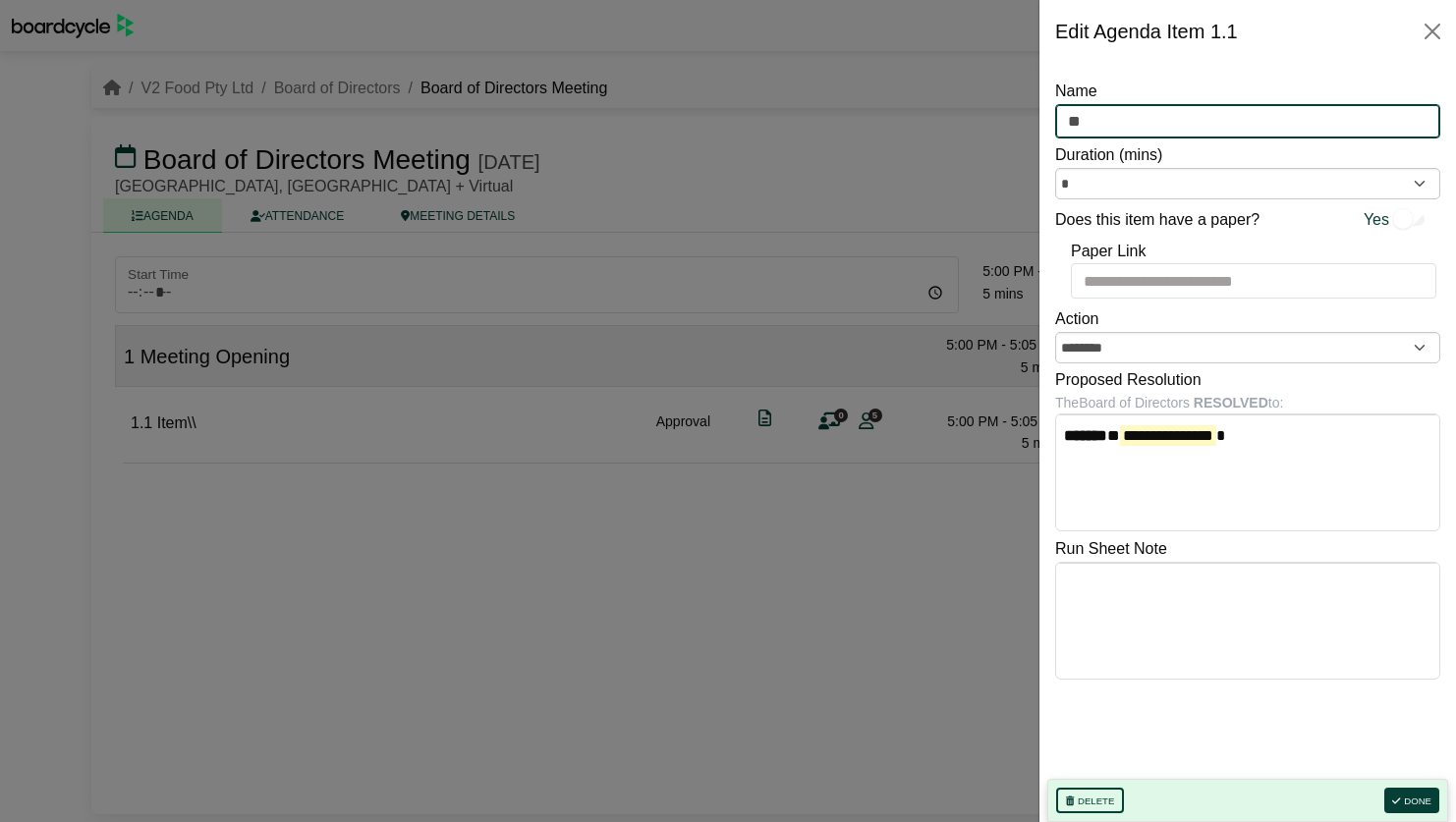 type on "*" 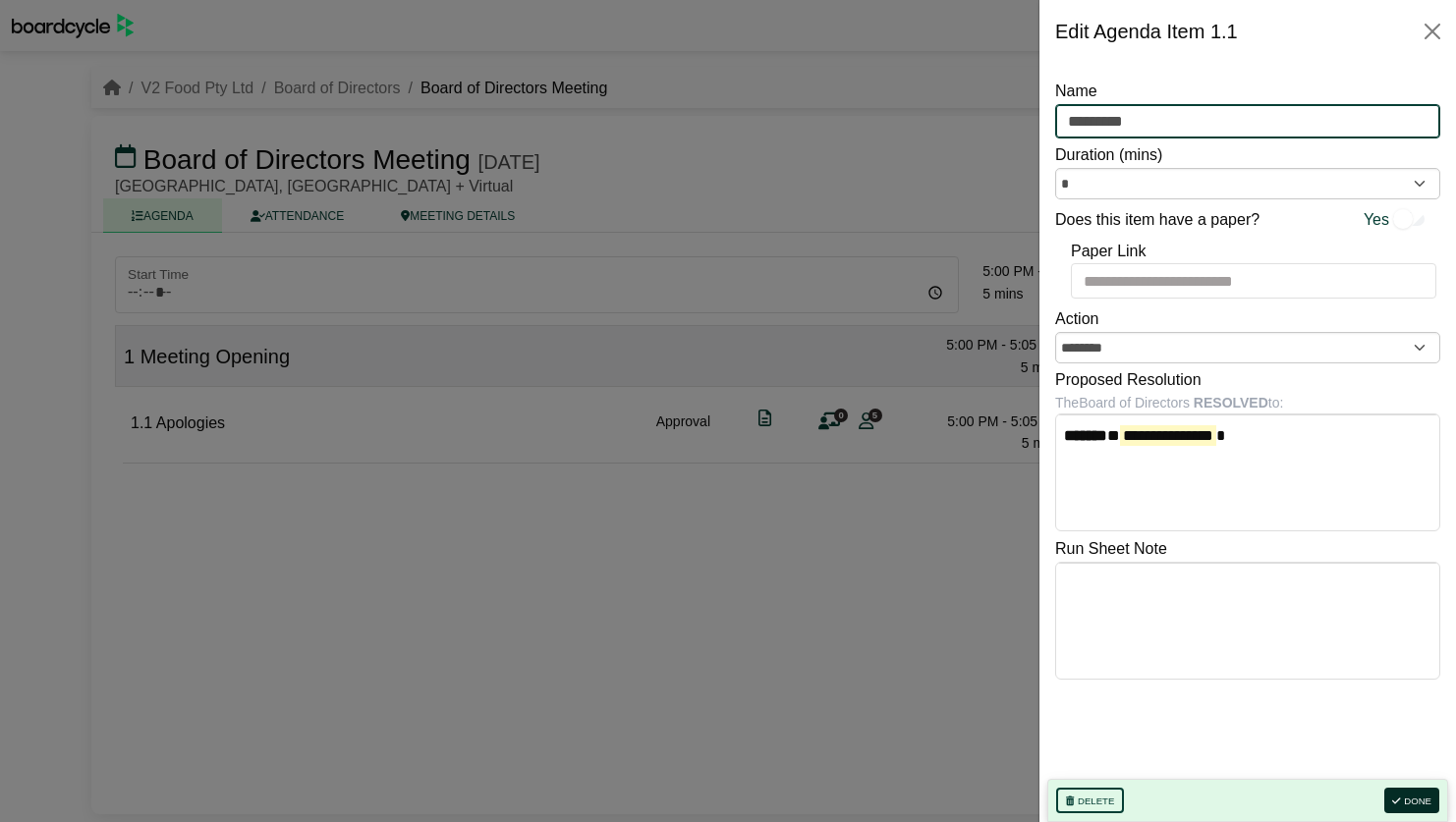 type on "*********" 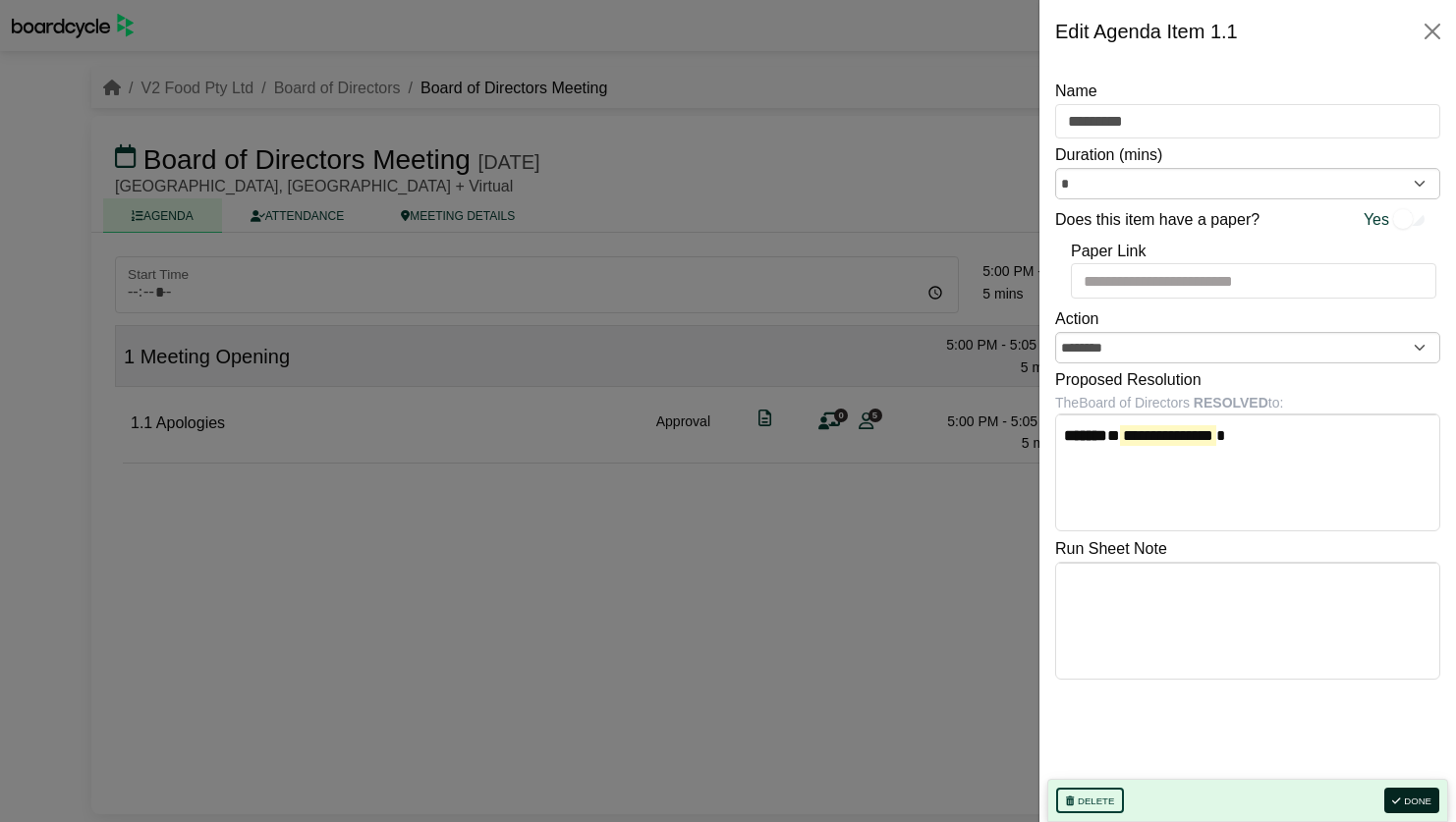 click on "Done" at bounding box center (1412, 800) 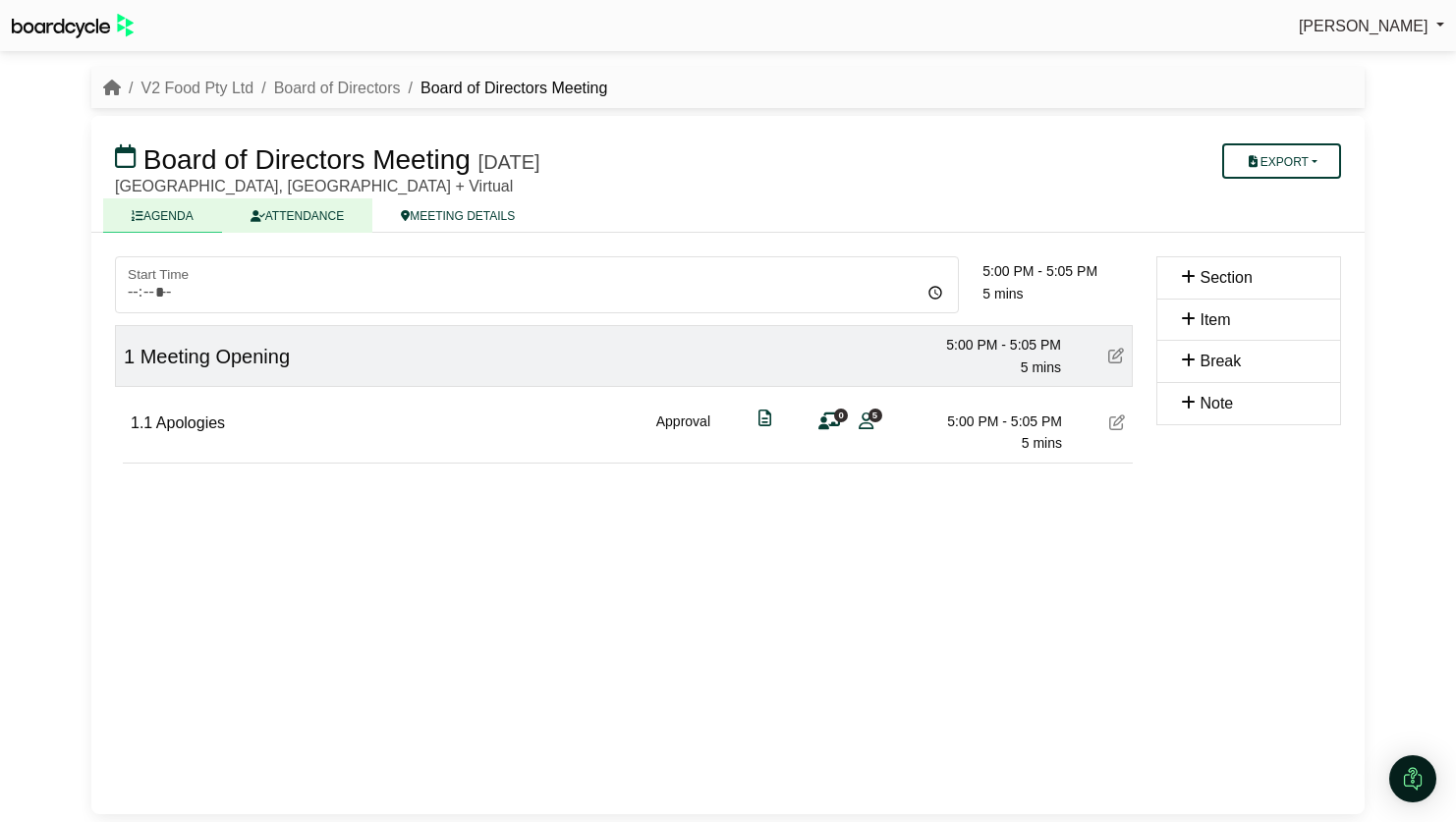 click on "ATTENDANCE" at bounding box center [297, 215] 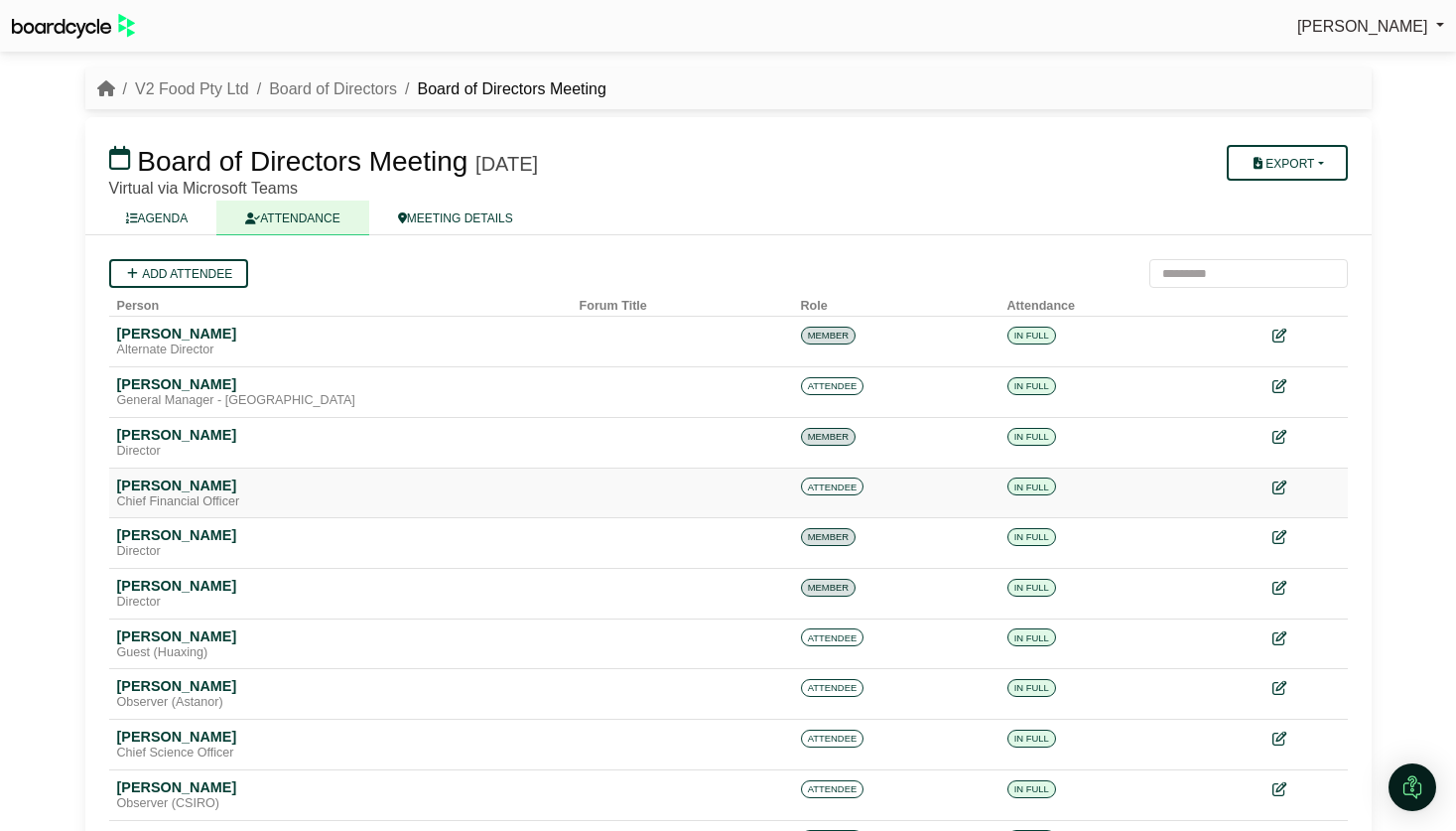scroll, scrollTop: 0, scrollLeft: 0, axis: both 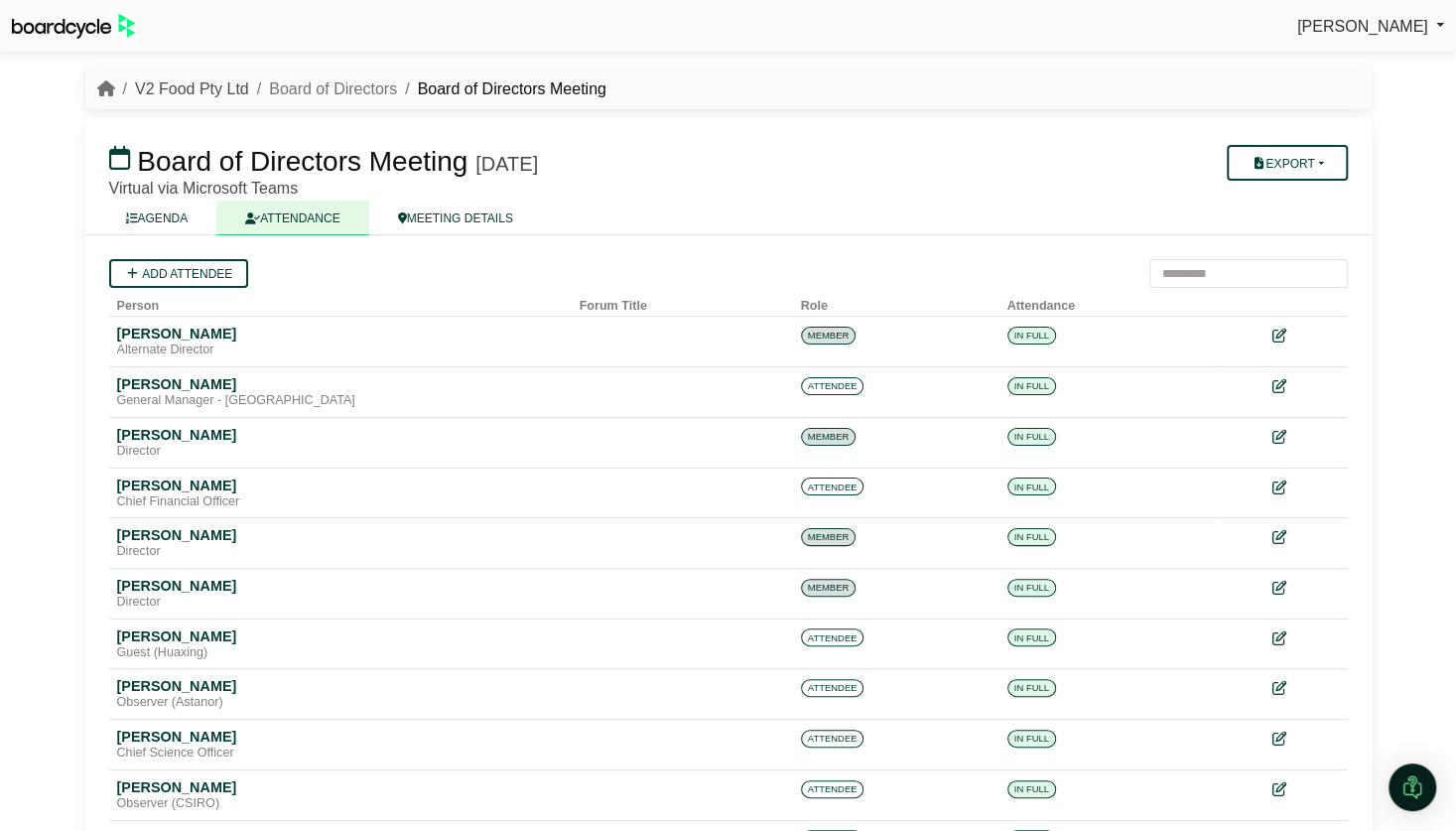 click on "V2 Food Pty Ltd" at bounding box center (192, 88) 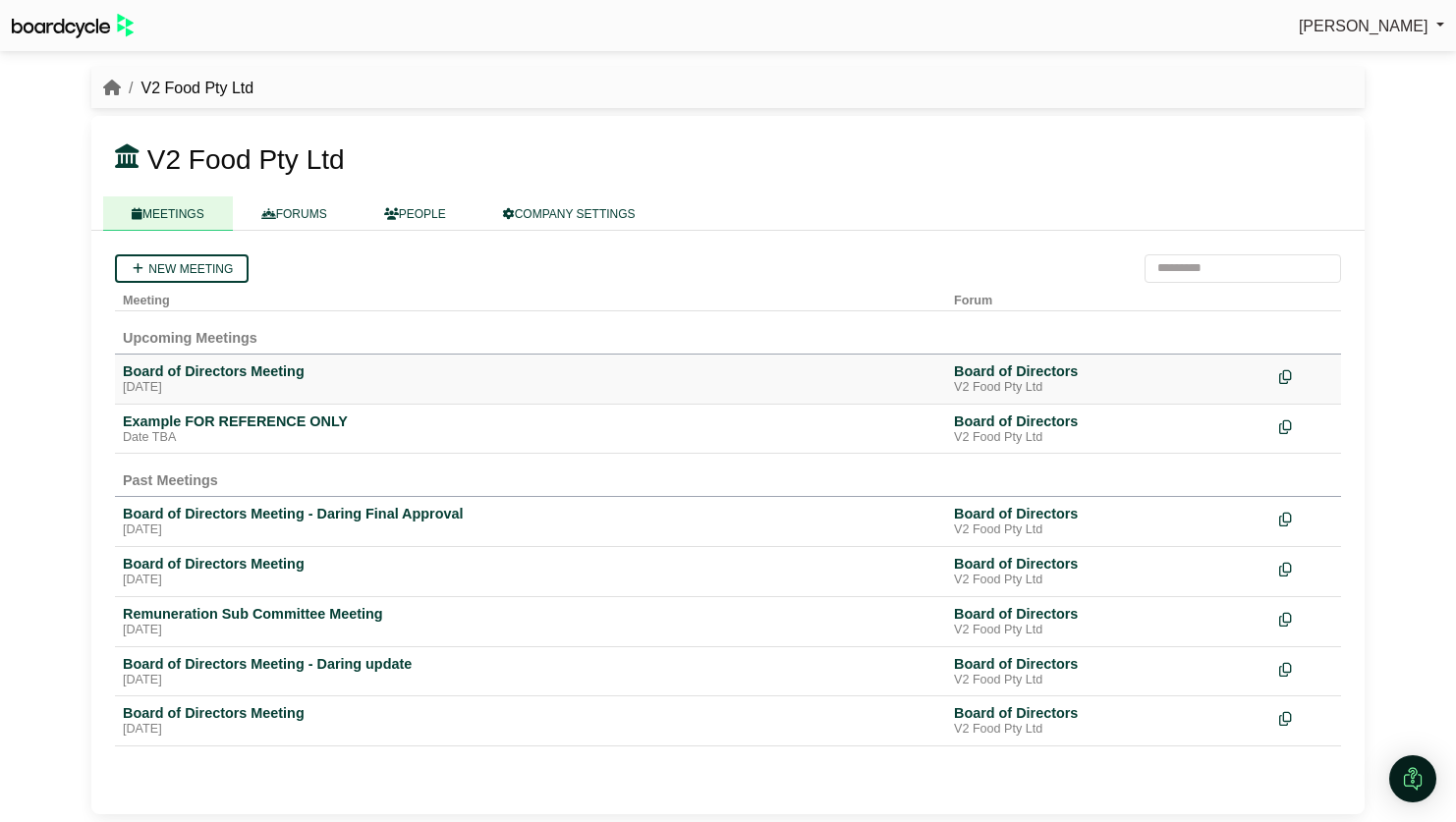 scroll, scrollTop: 0, scrollLeft: 0, axis: both 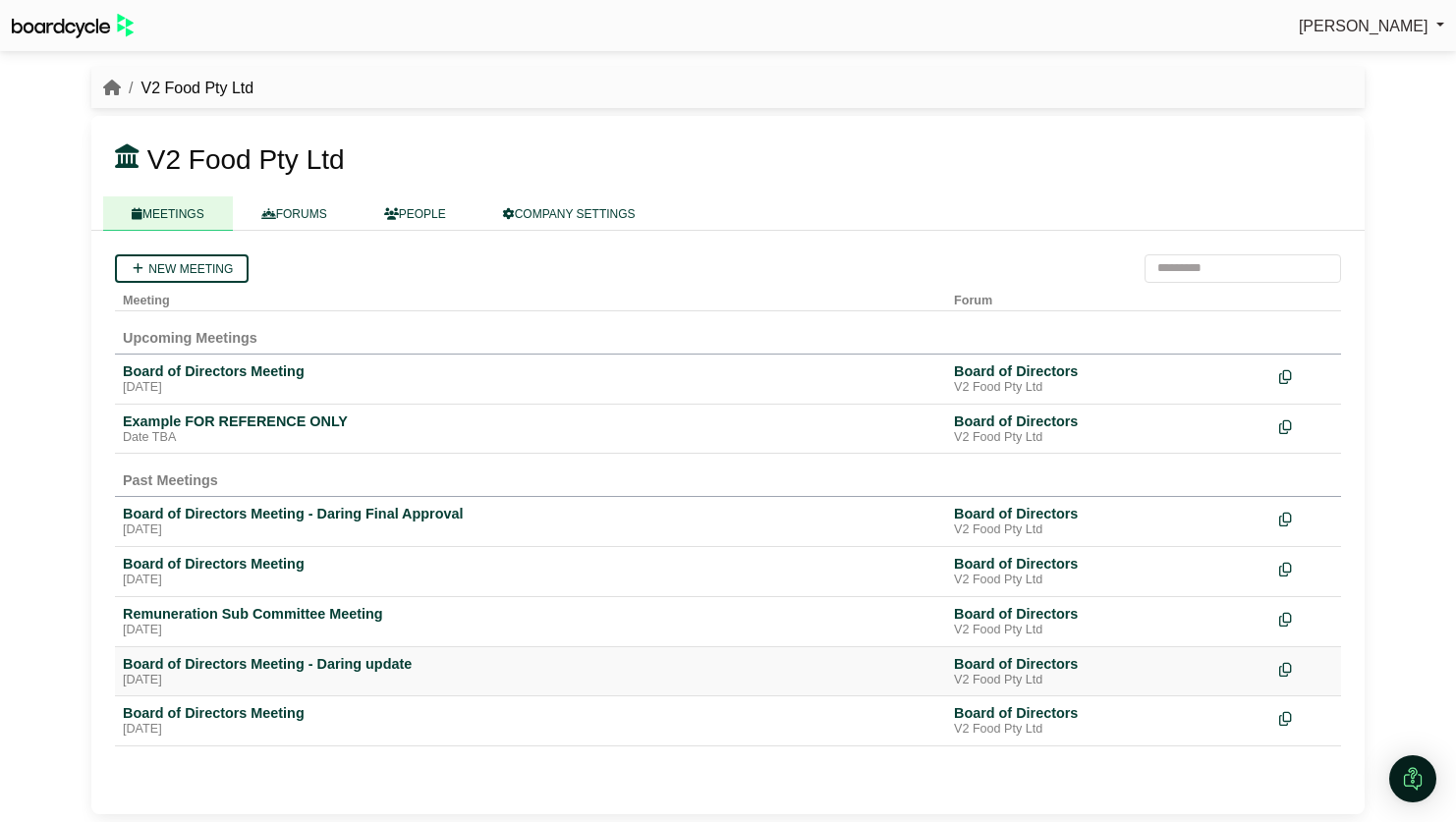 click on "Board of Directors Meeting - Daring update" at bounding box center (531, 664) 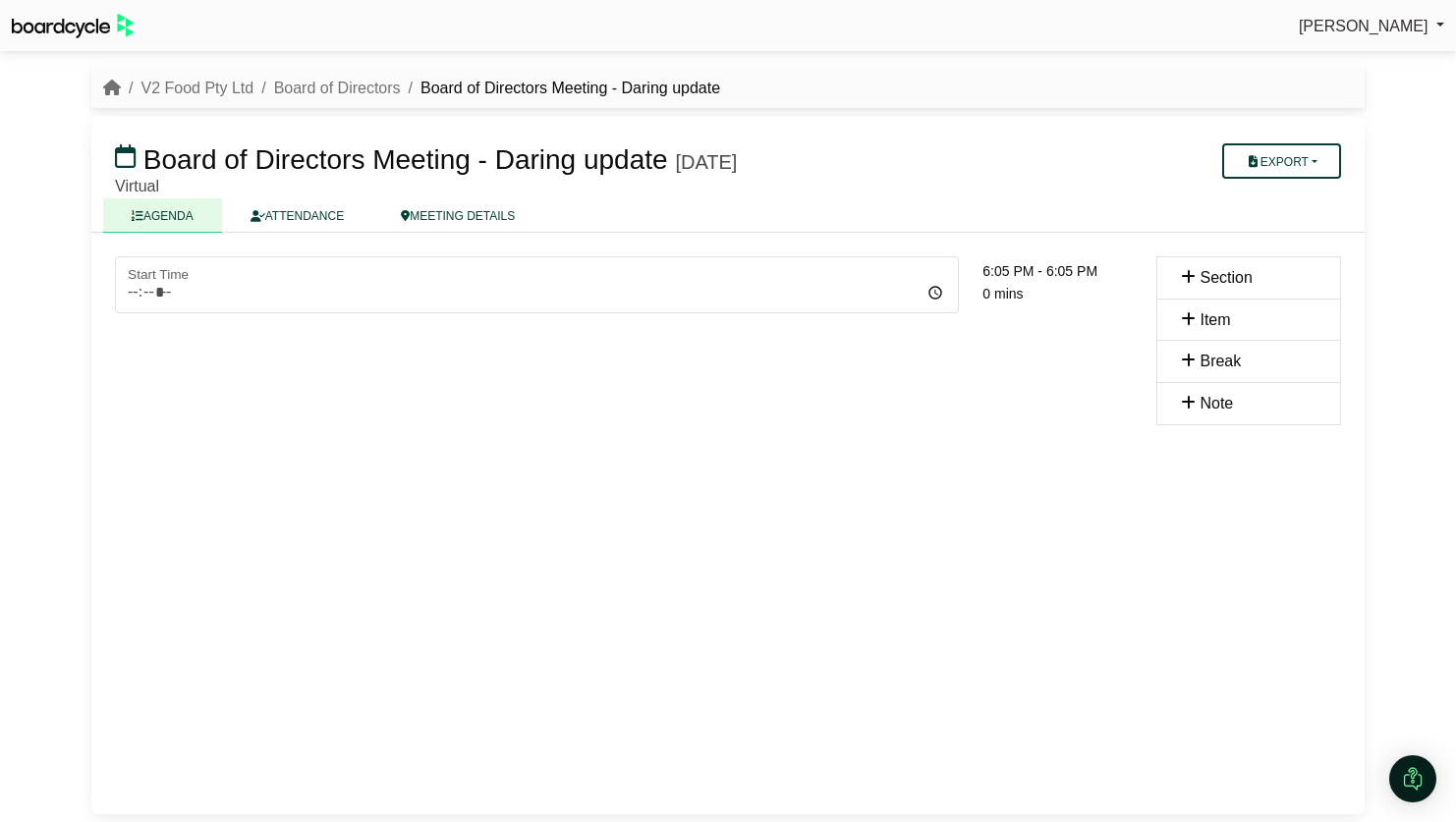 scroll, scrollTop: 0, scrollLeft: 0, axis: both 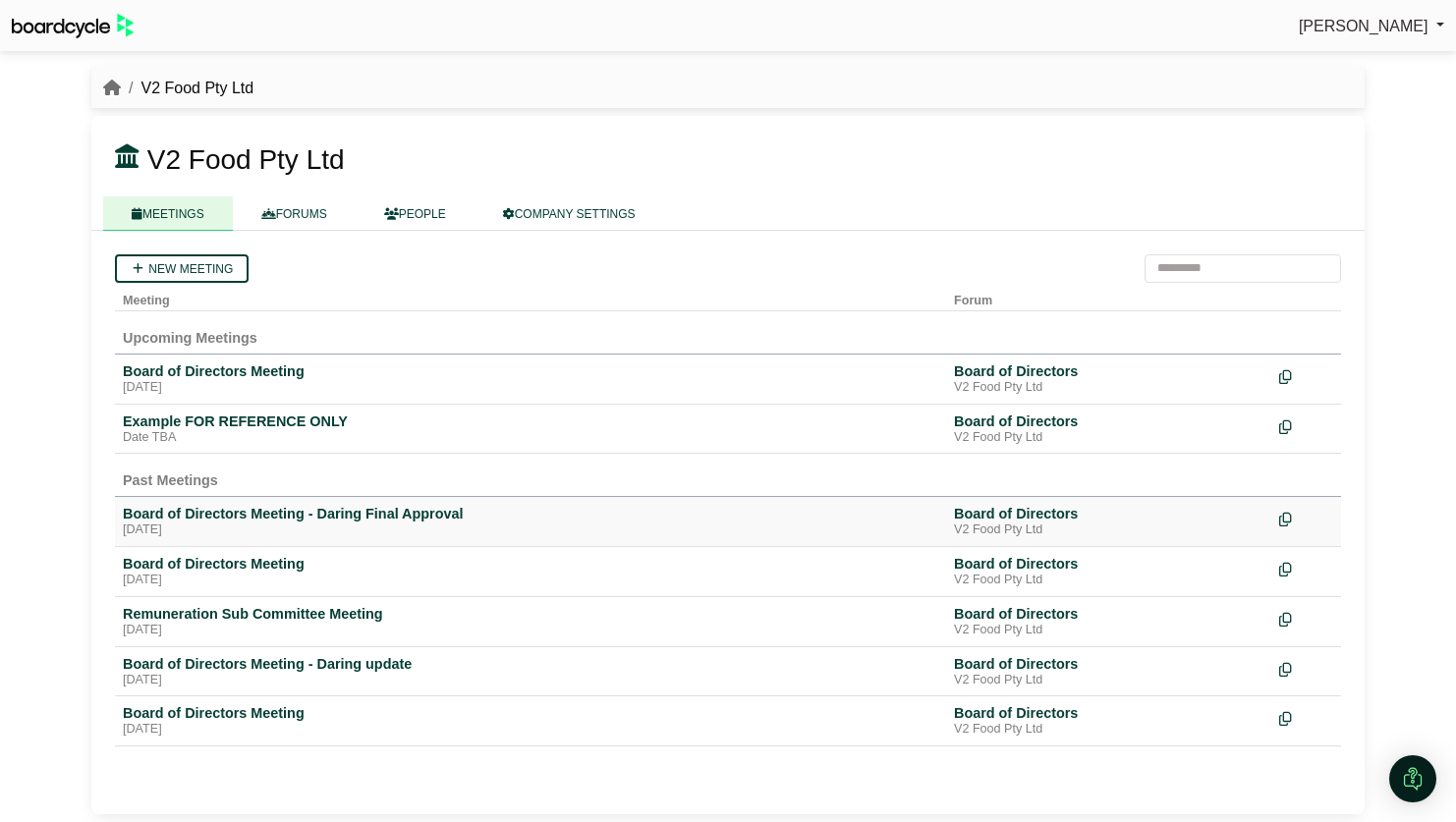 click on "Board of Directors Meeting - Daring Final Approval" at bounding box center (531, 514) 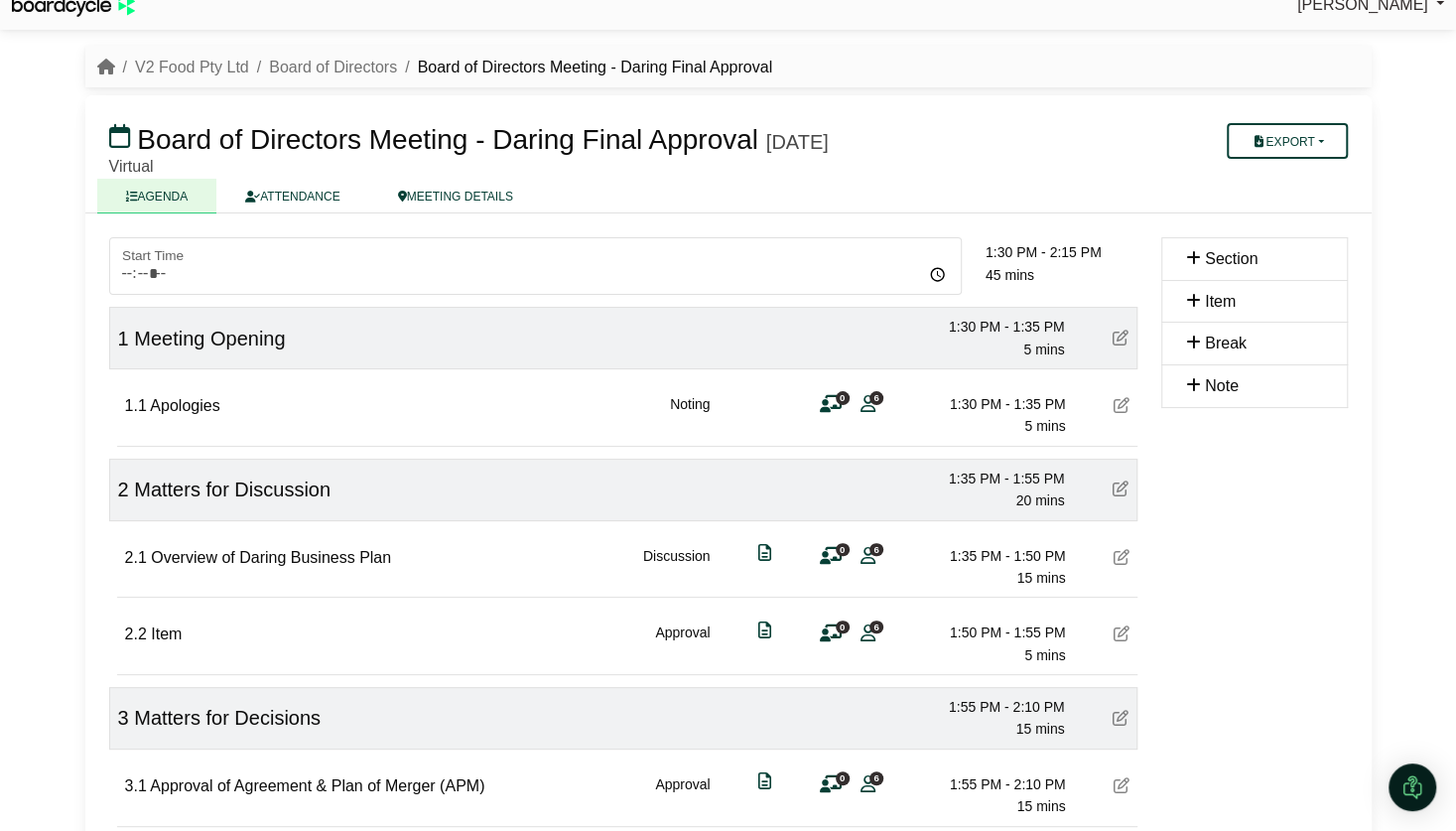 scroll, scrollTop: 0, scrollLeft: 0, axis: both 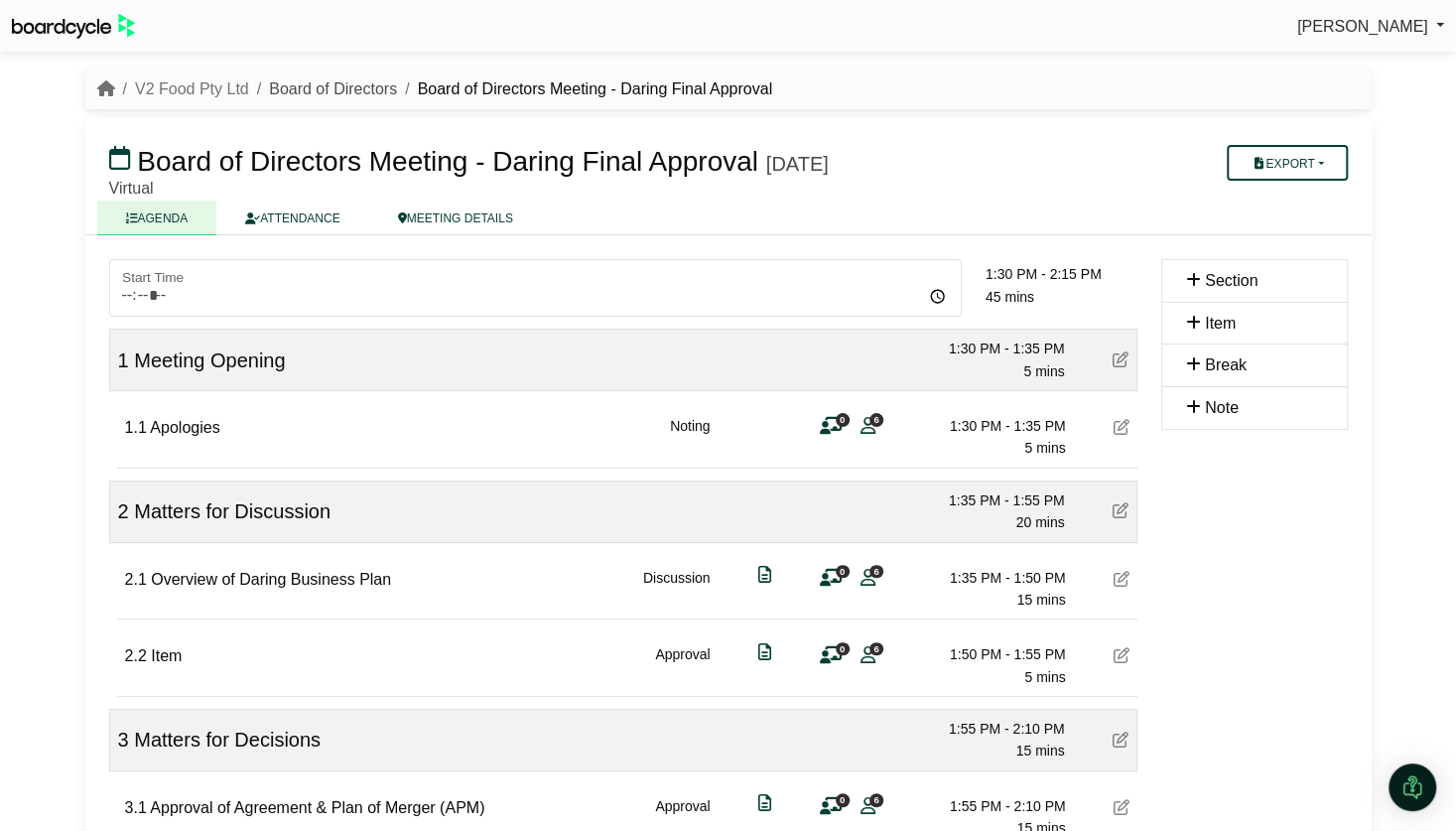 click on "Board of Directors" at bounding box center [332, 88] 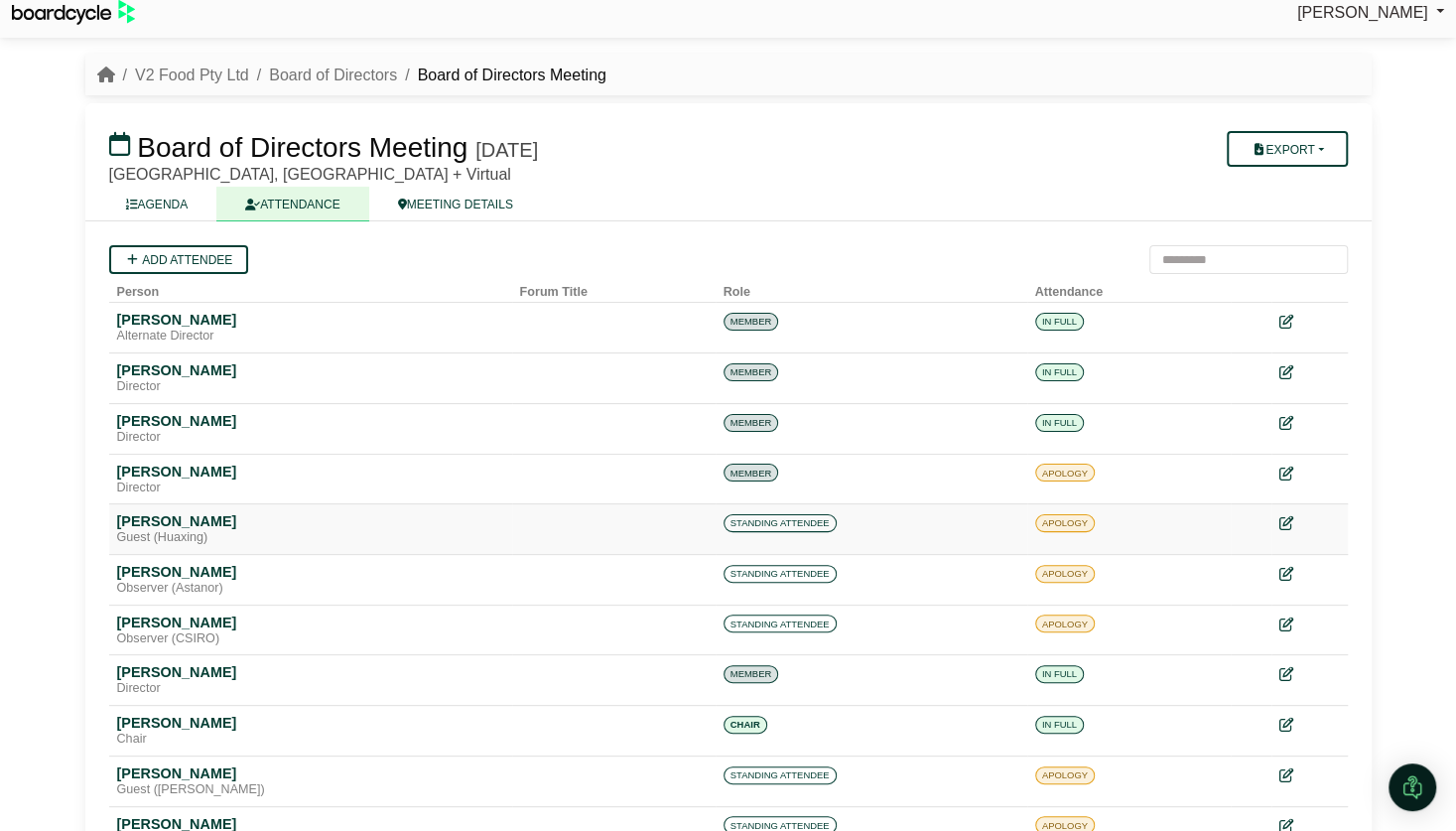 scroll, scrollTop: 0, scrollLeft: 0, axis: both 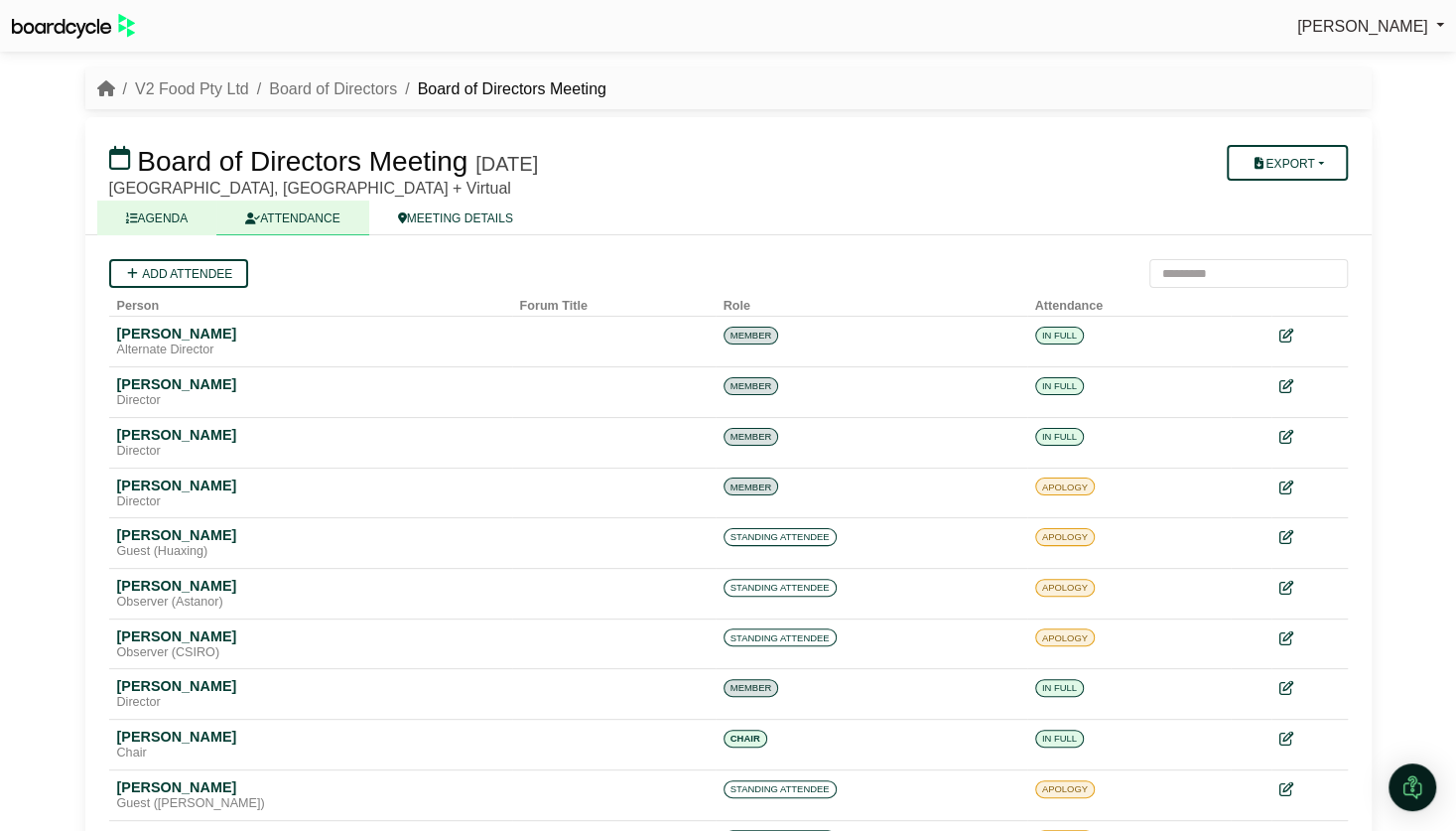 click on "AGENDA" at bounding box center [157, 217] 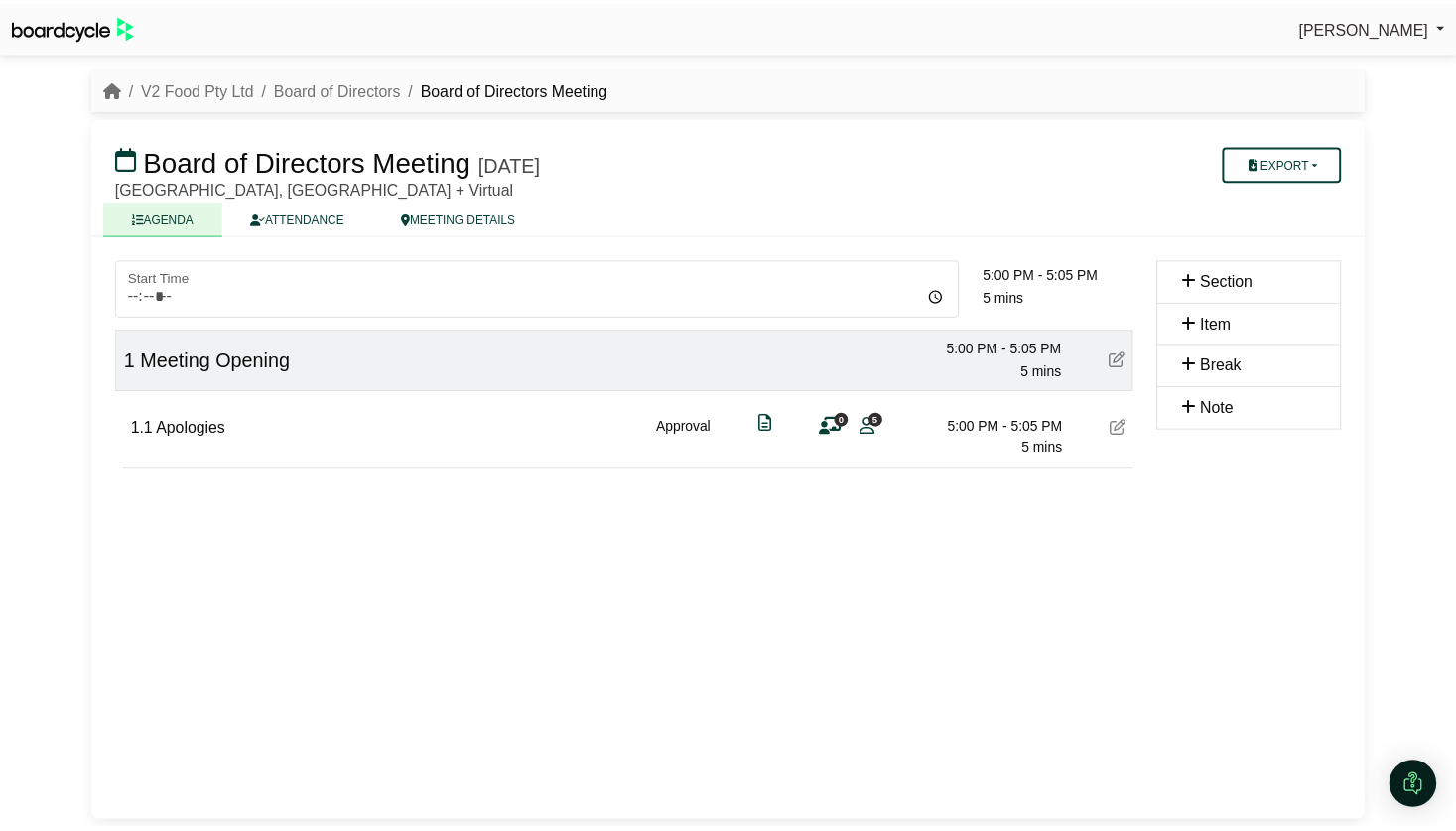 scroll, scrollTop: 0, scrollLeft: 0, axis: both 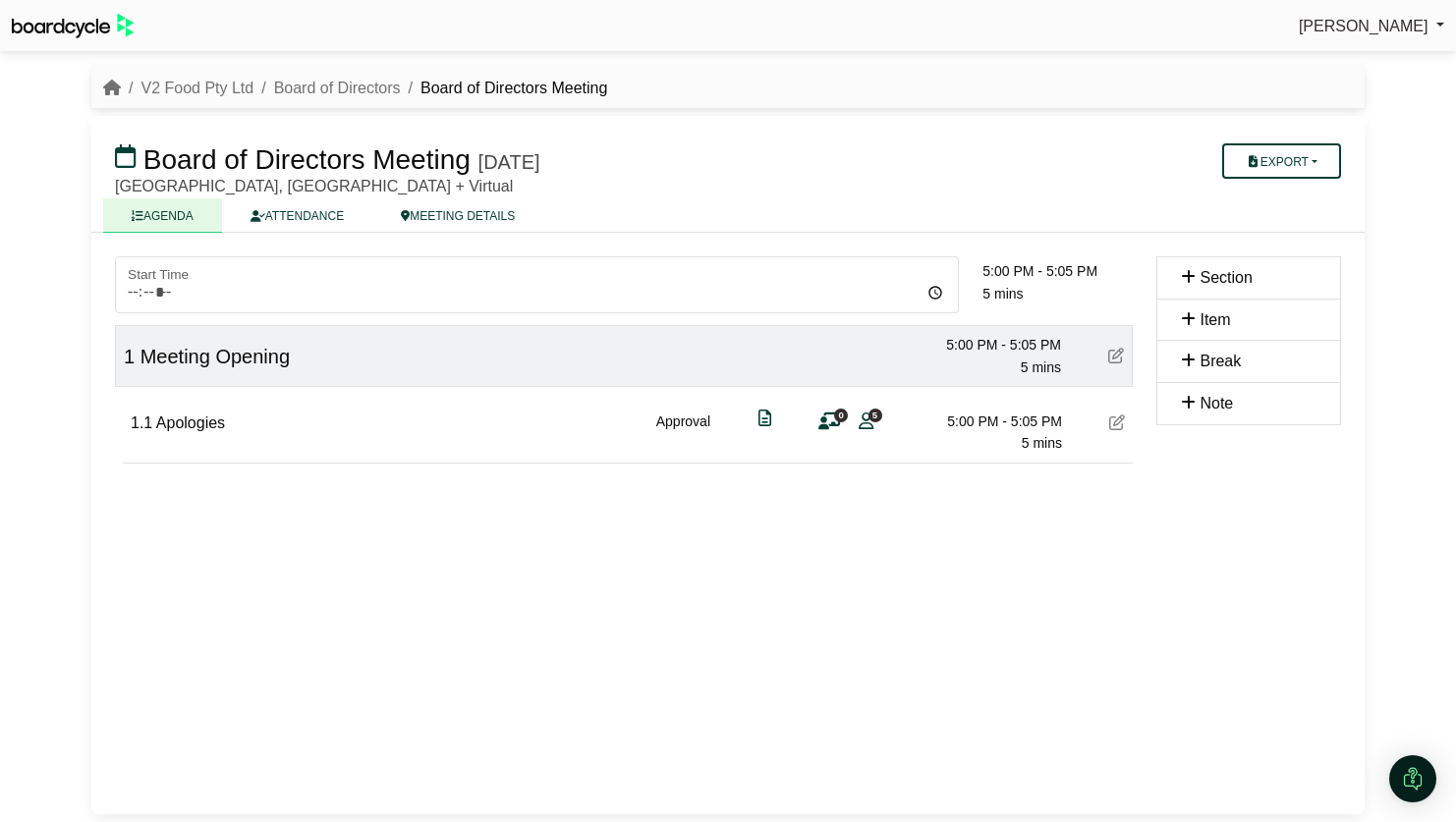 type 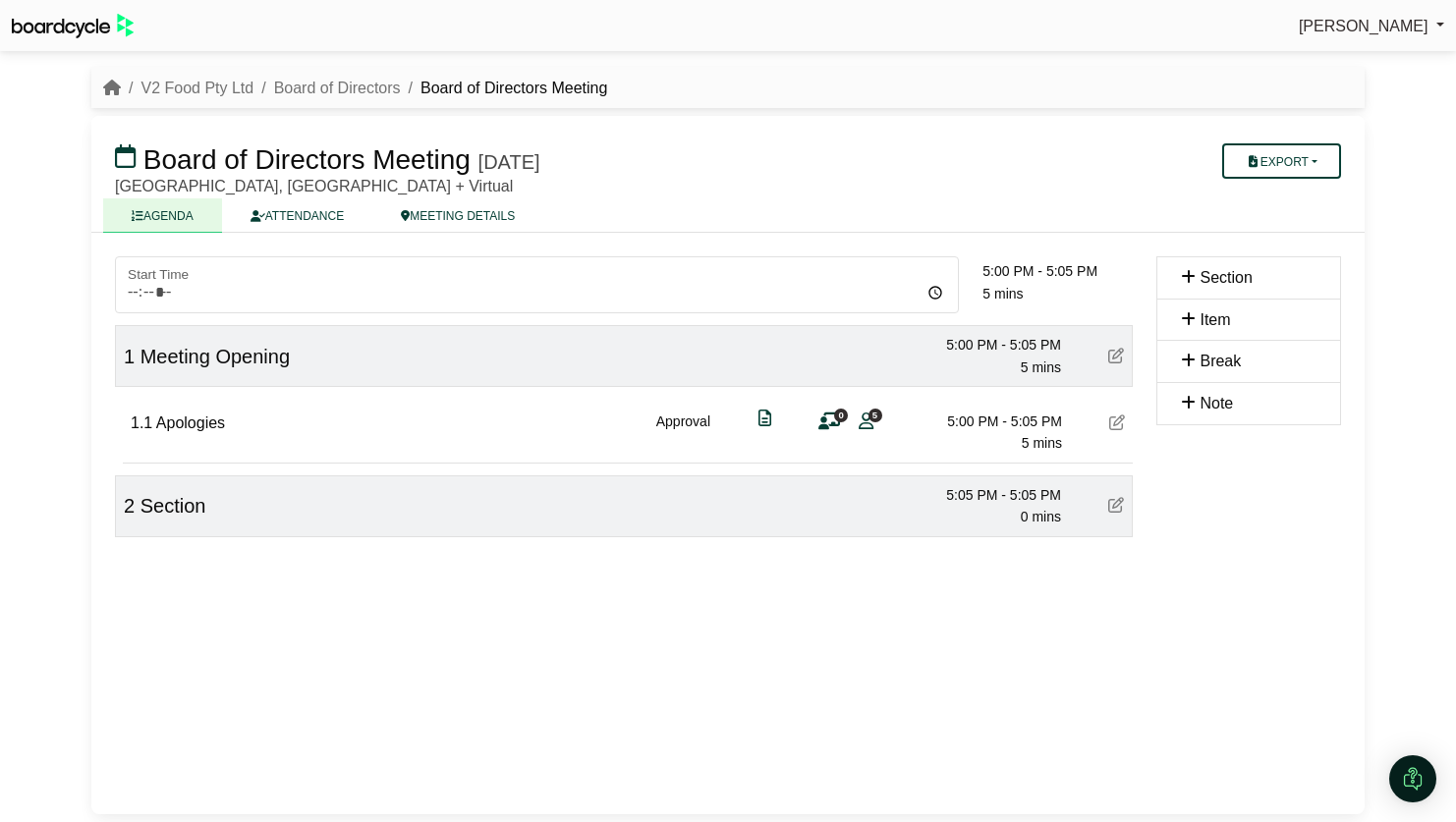 click on "2   Section 5:05 PM - 5:05 PM 0 mins" at bounding box center [624, 506] 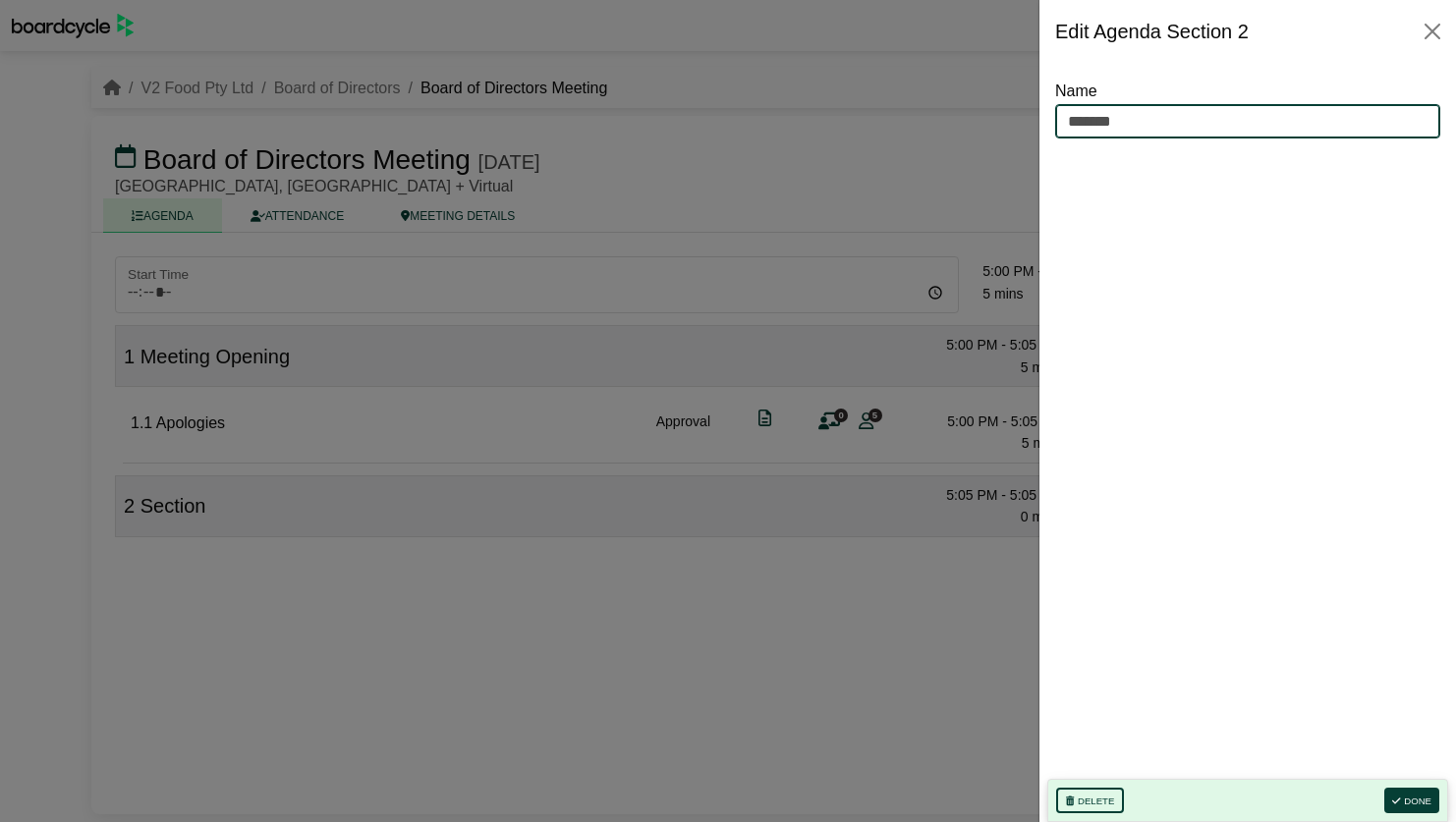 click on "*******" at bounding box center [1248, 122] 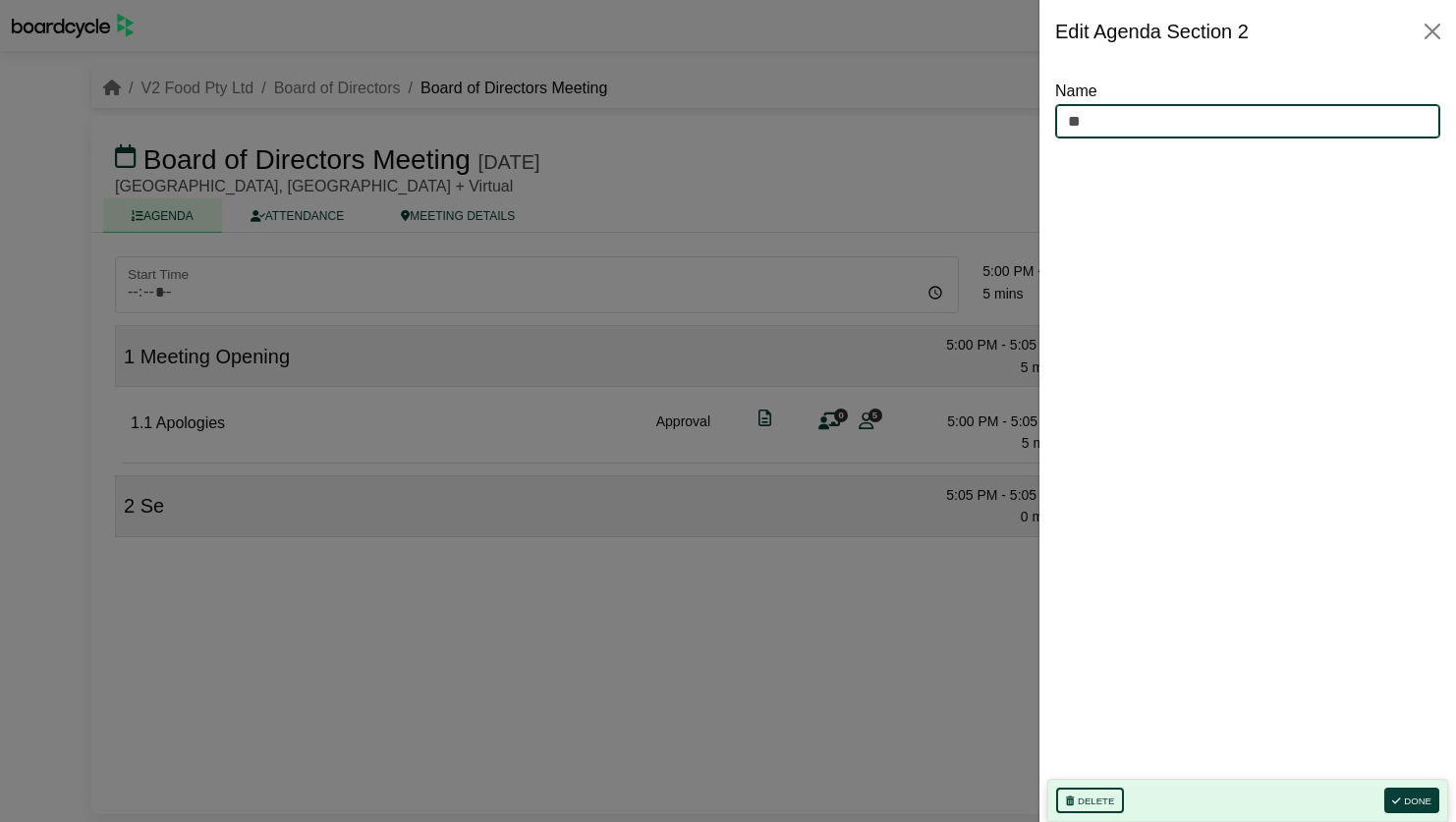 type on "*" 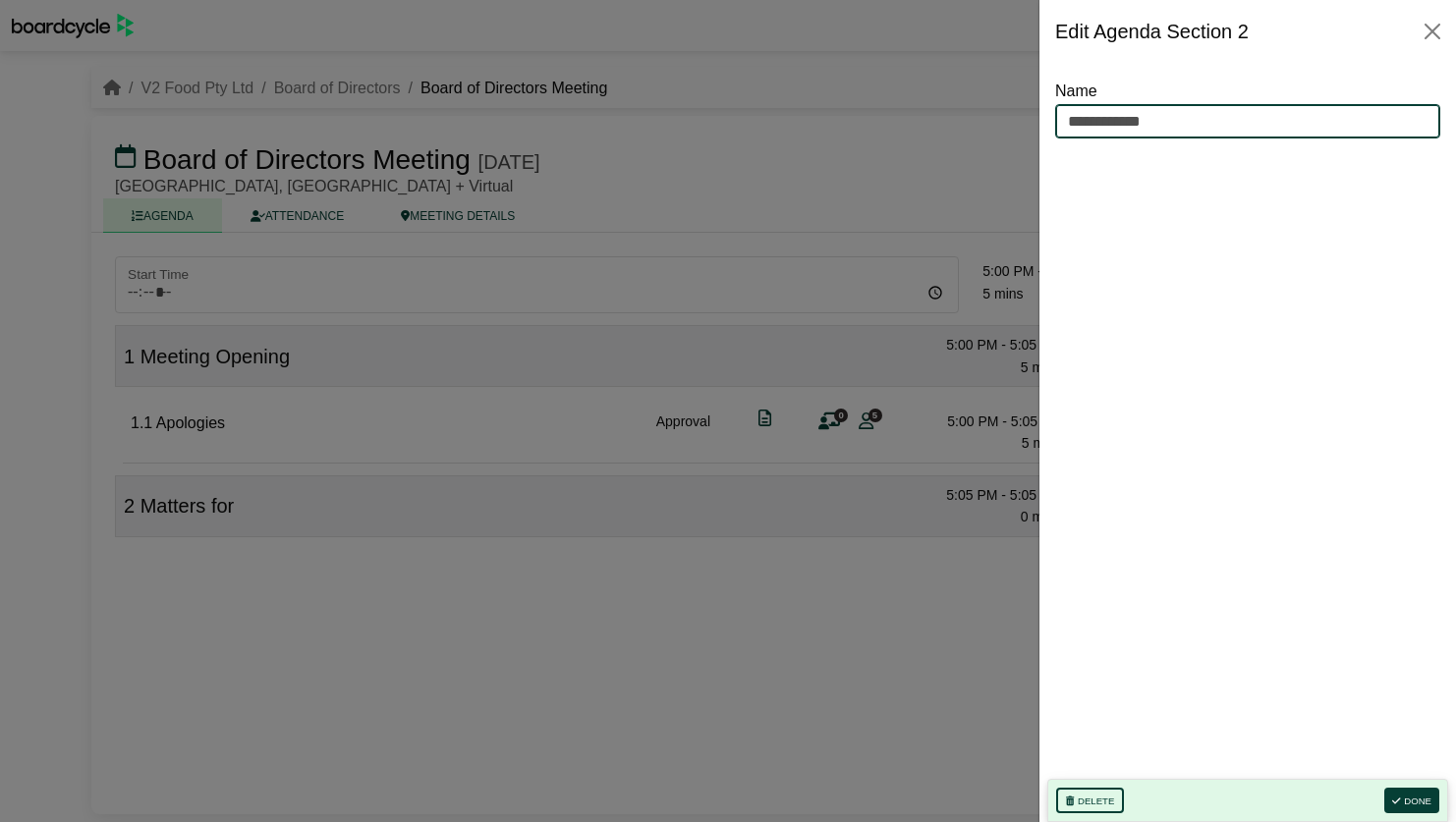 type on "**********" 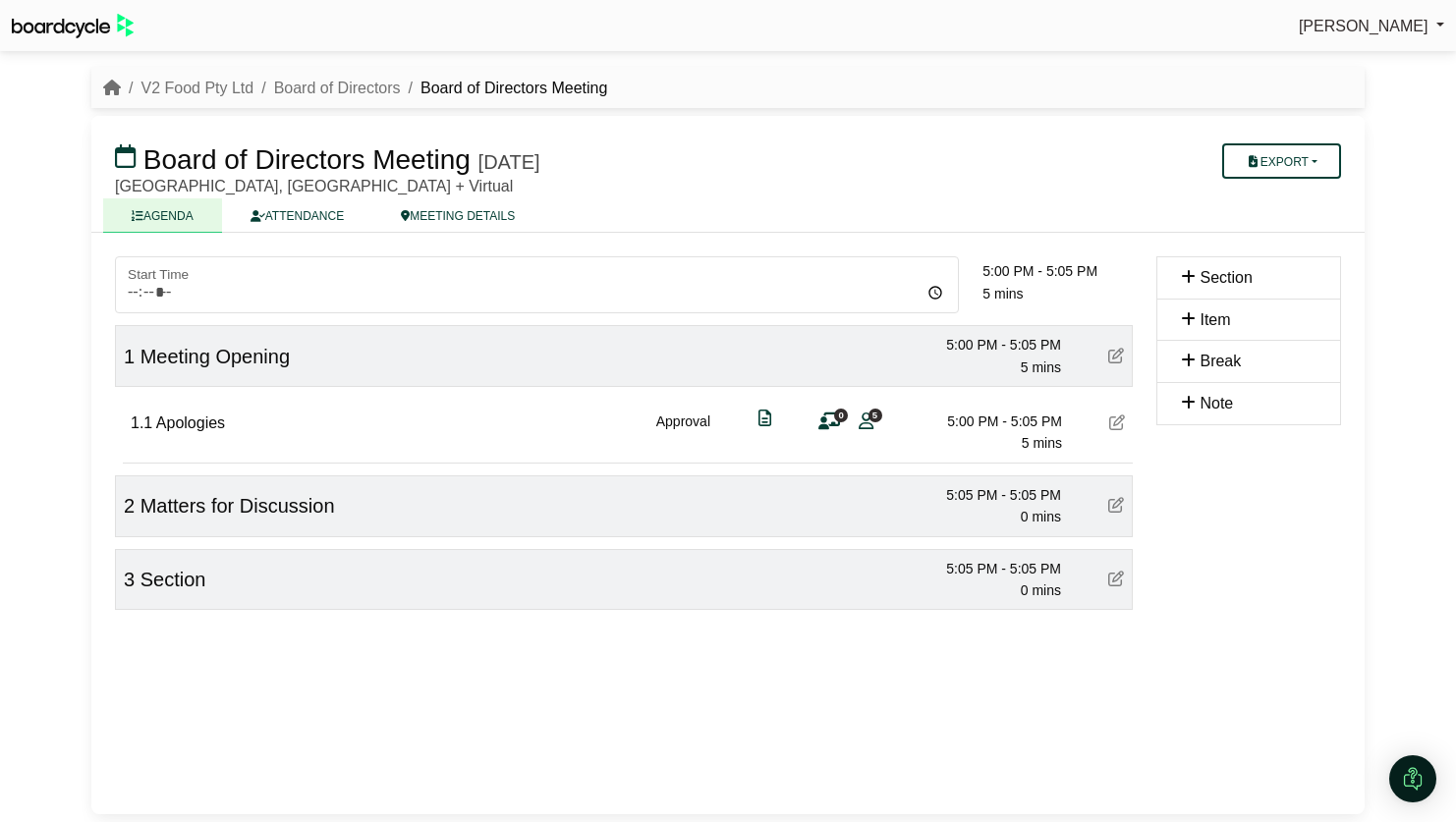 click at bounding box center (1116, 578) 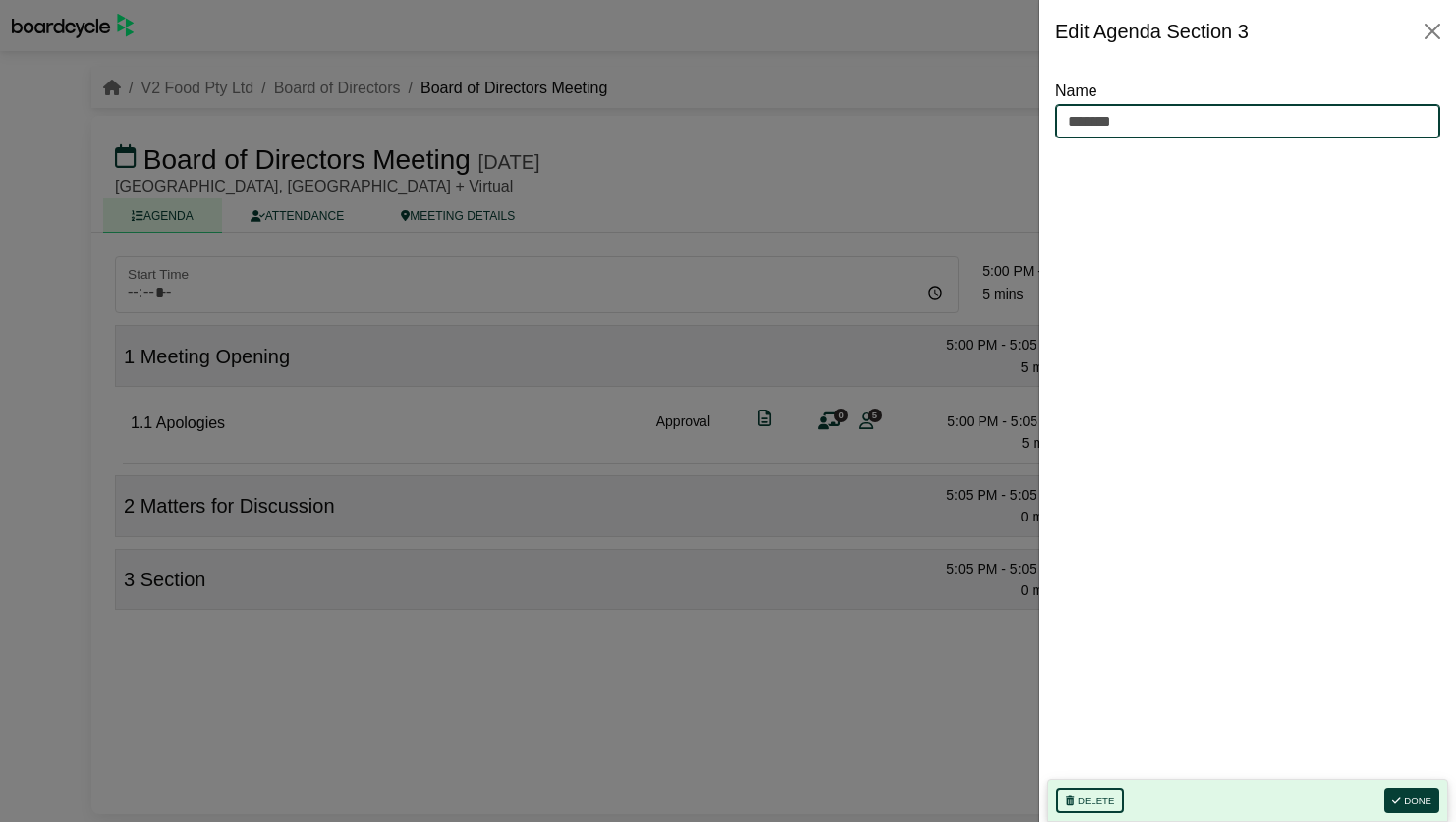 click on "*******" at bounding box center (1248, 122) 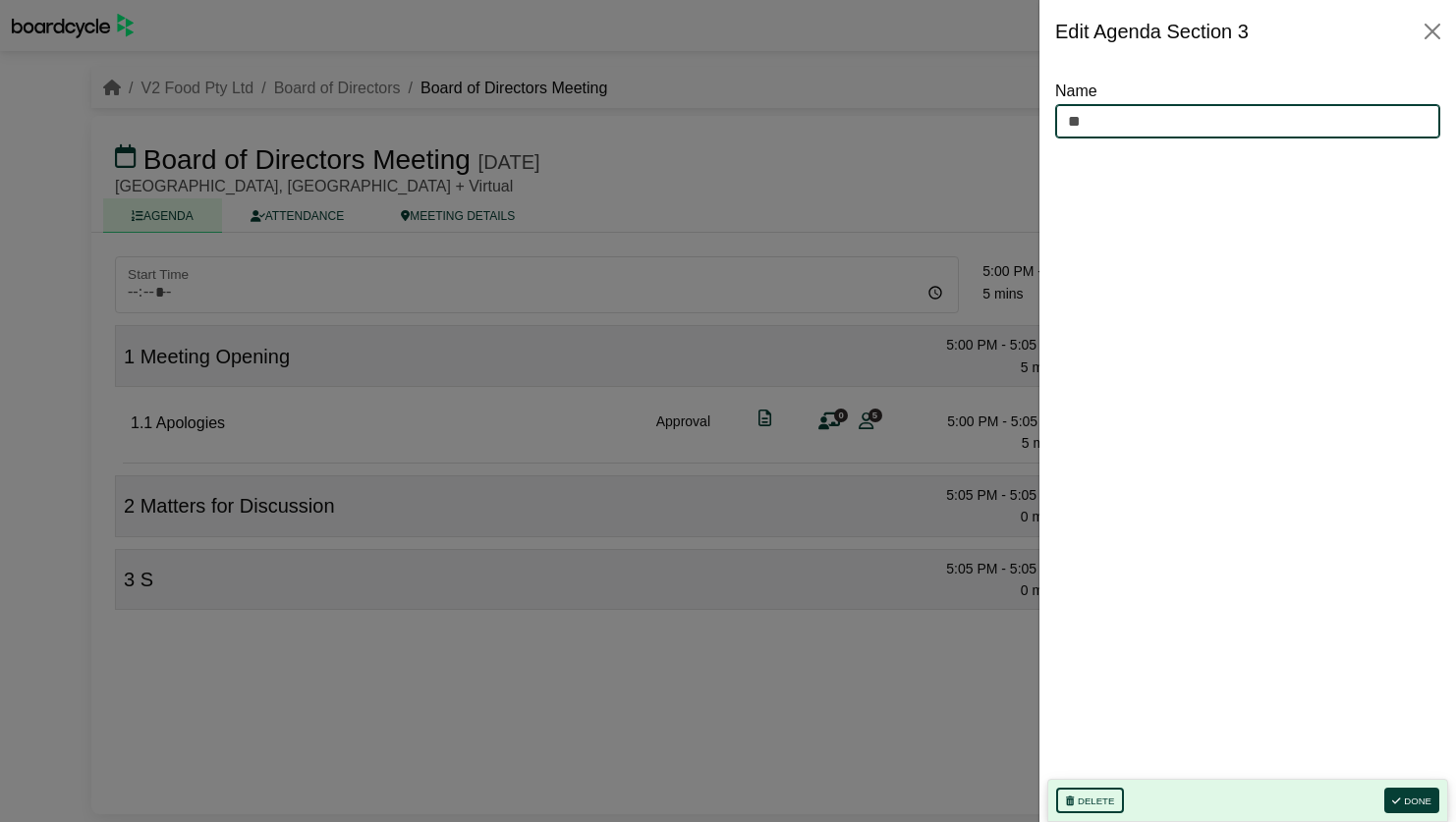 type on "*" 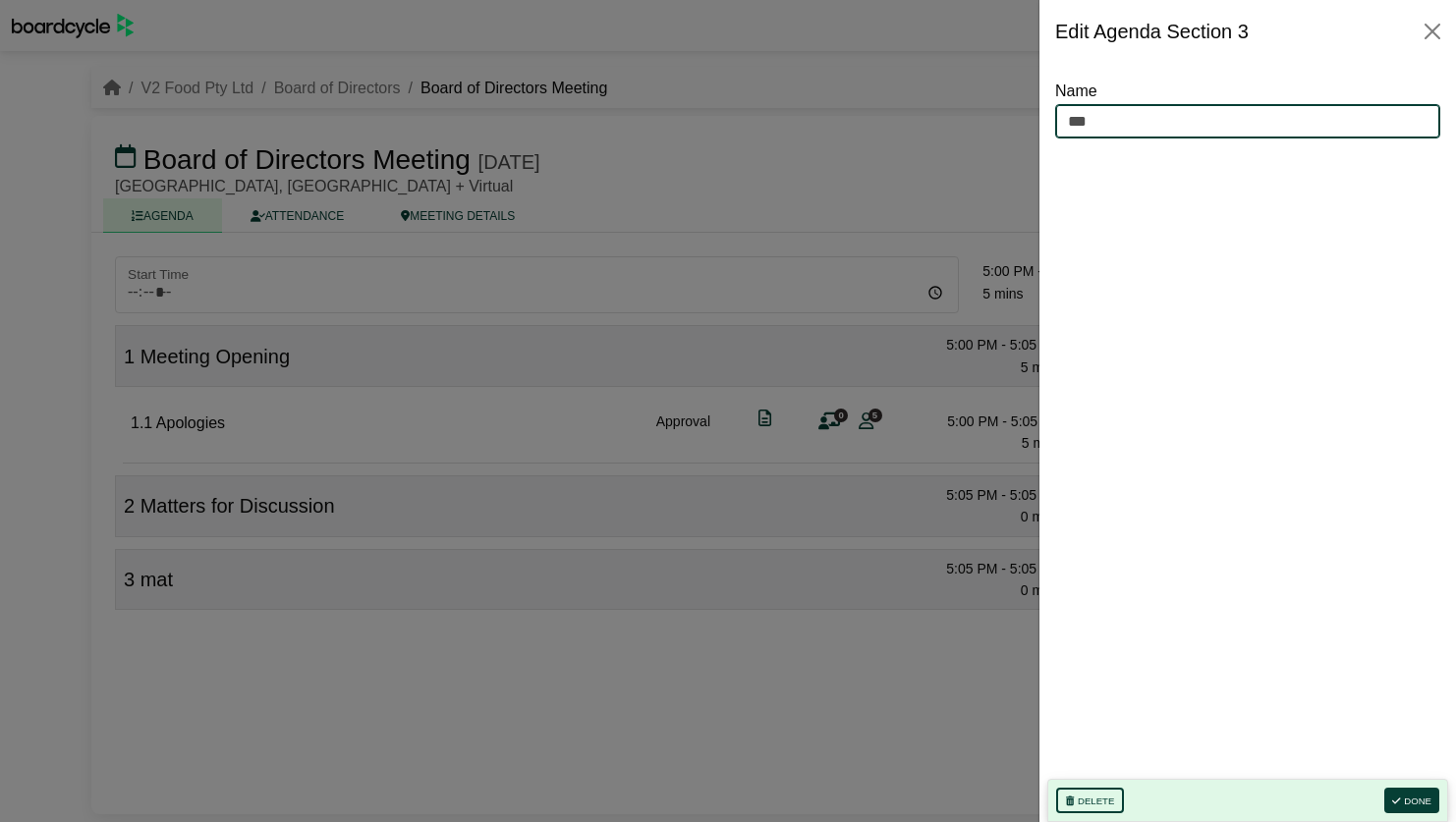 type on "**********" 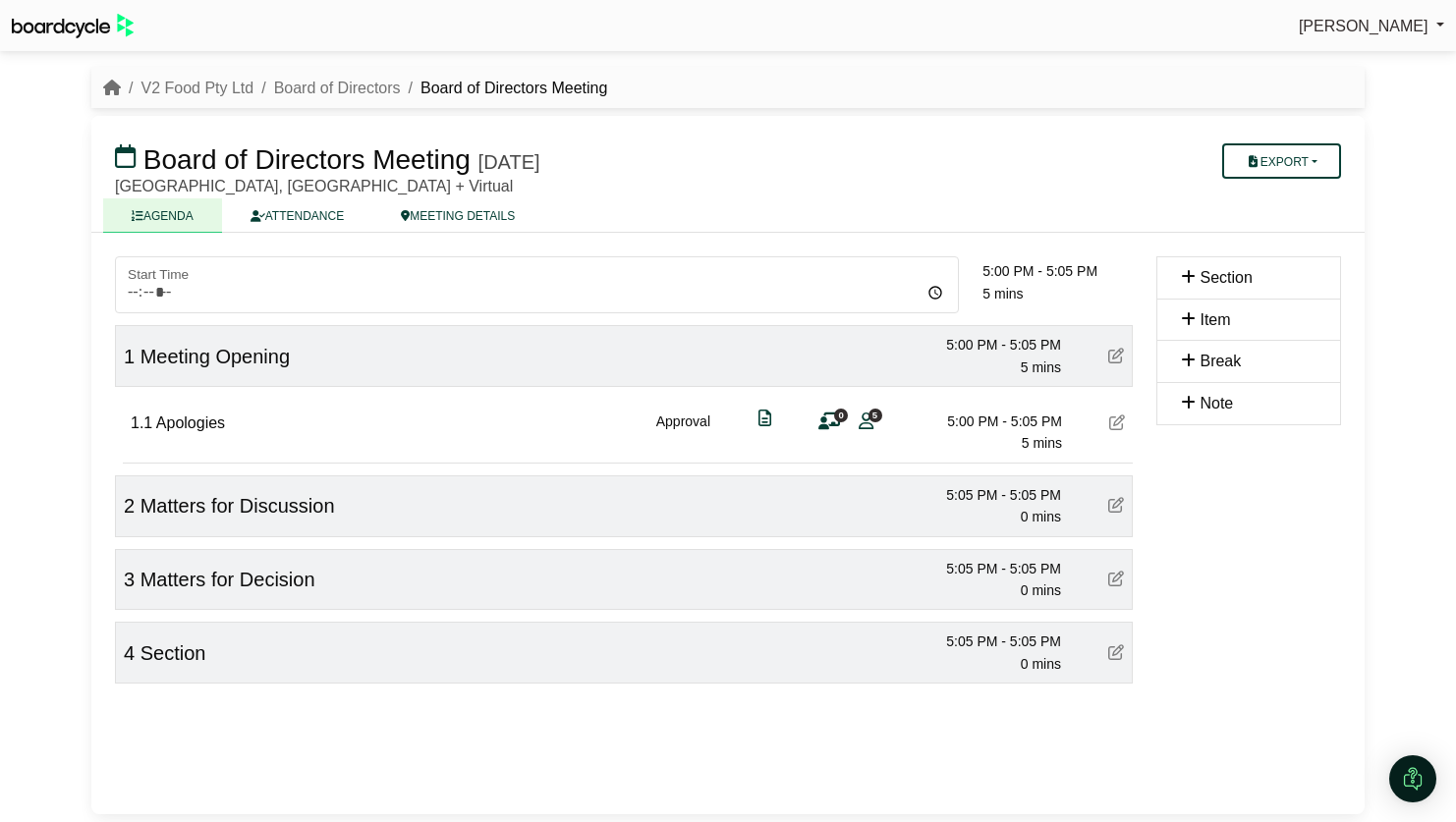 click at bounding box center (1116, 652) 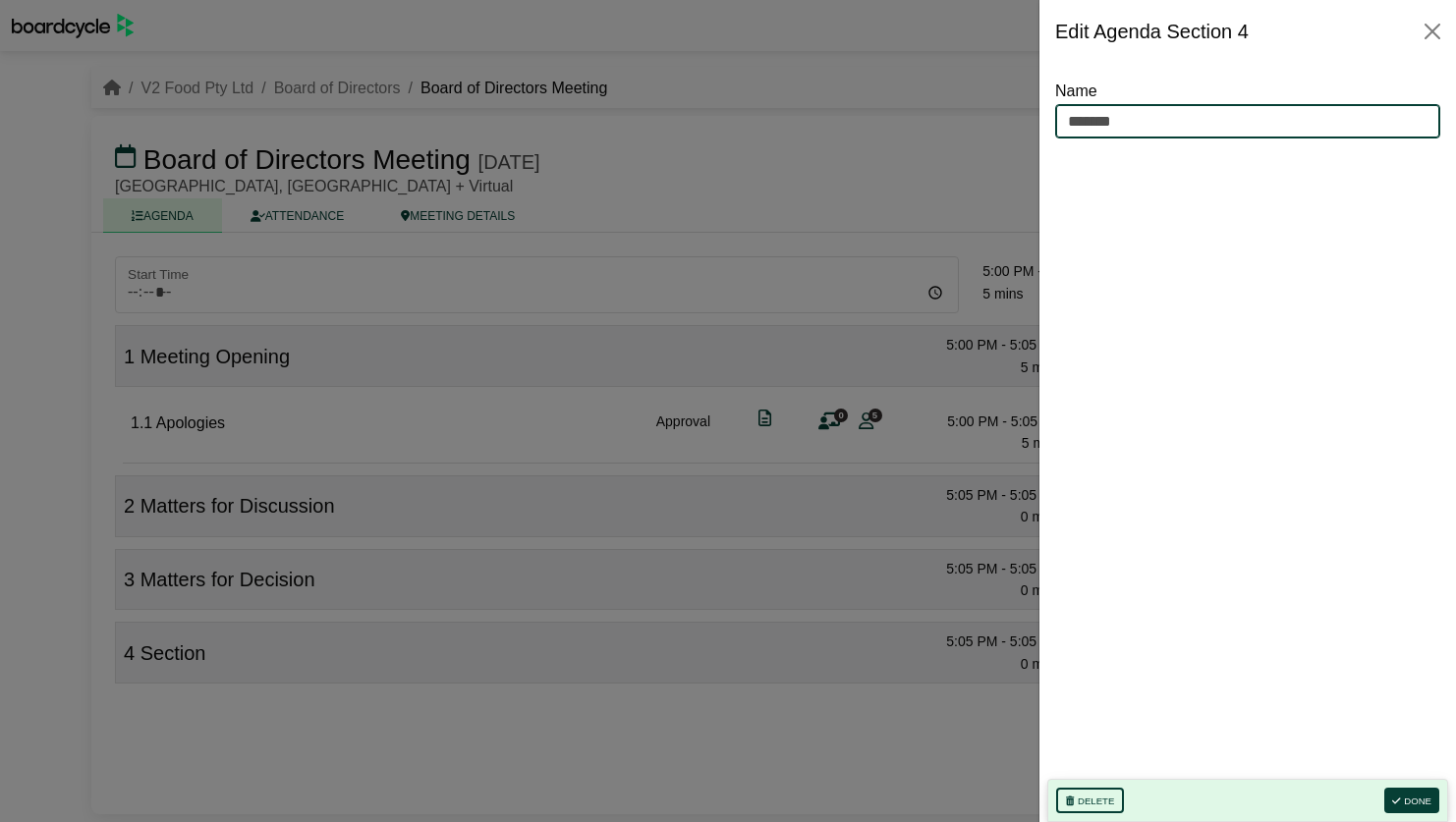 click on "*******" at bounding box center (1248, 122) 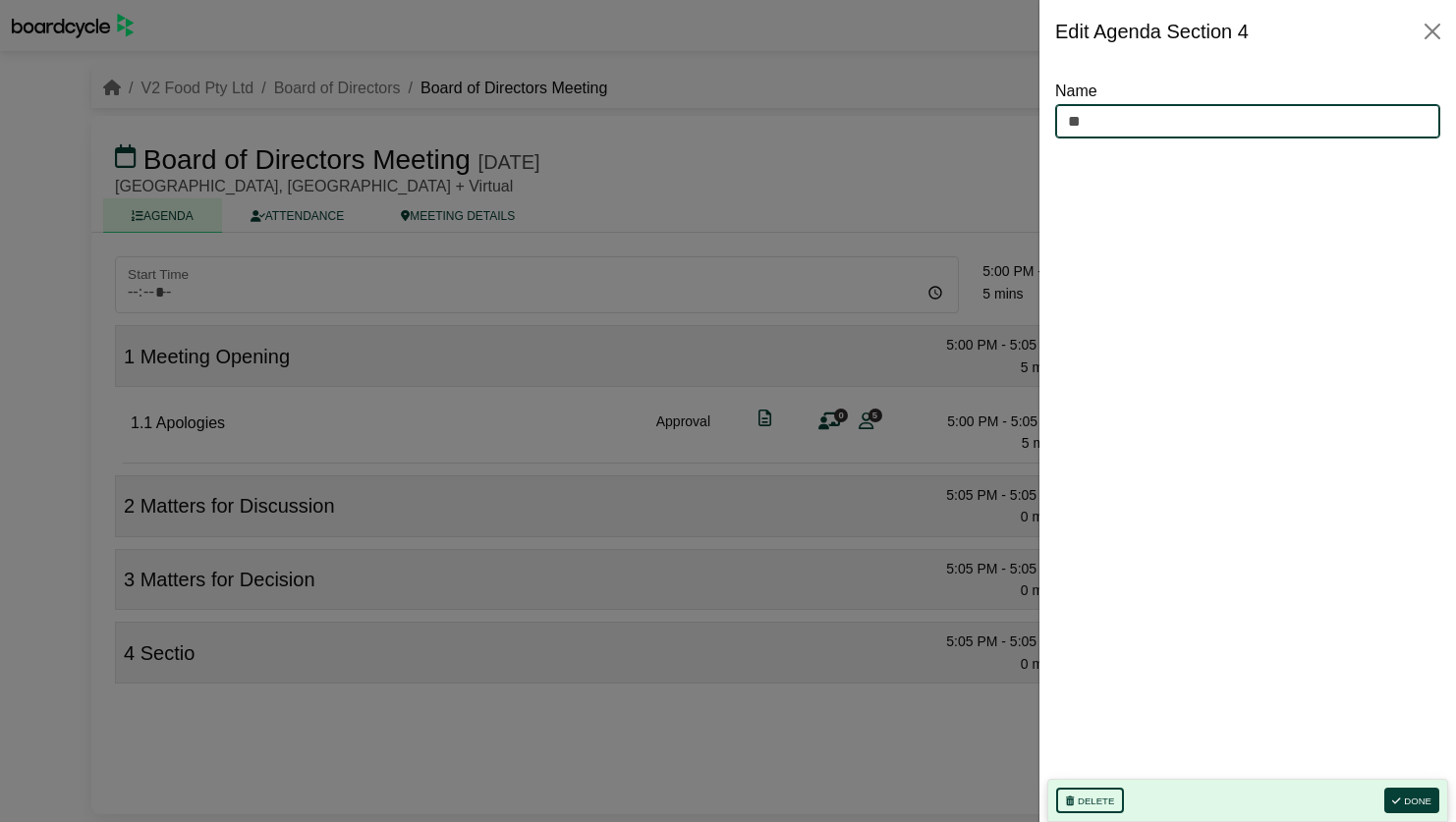 type on "*" 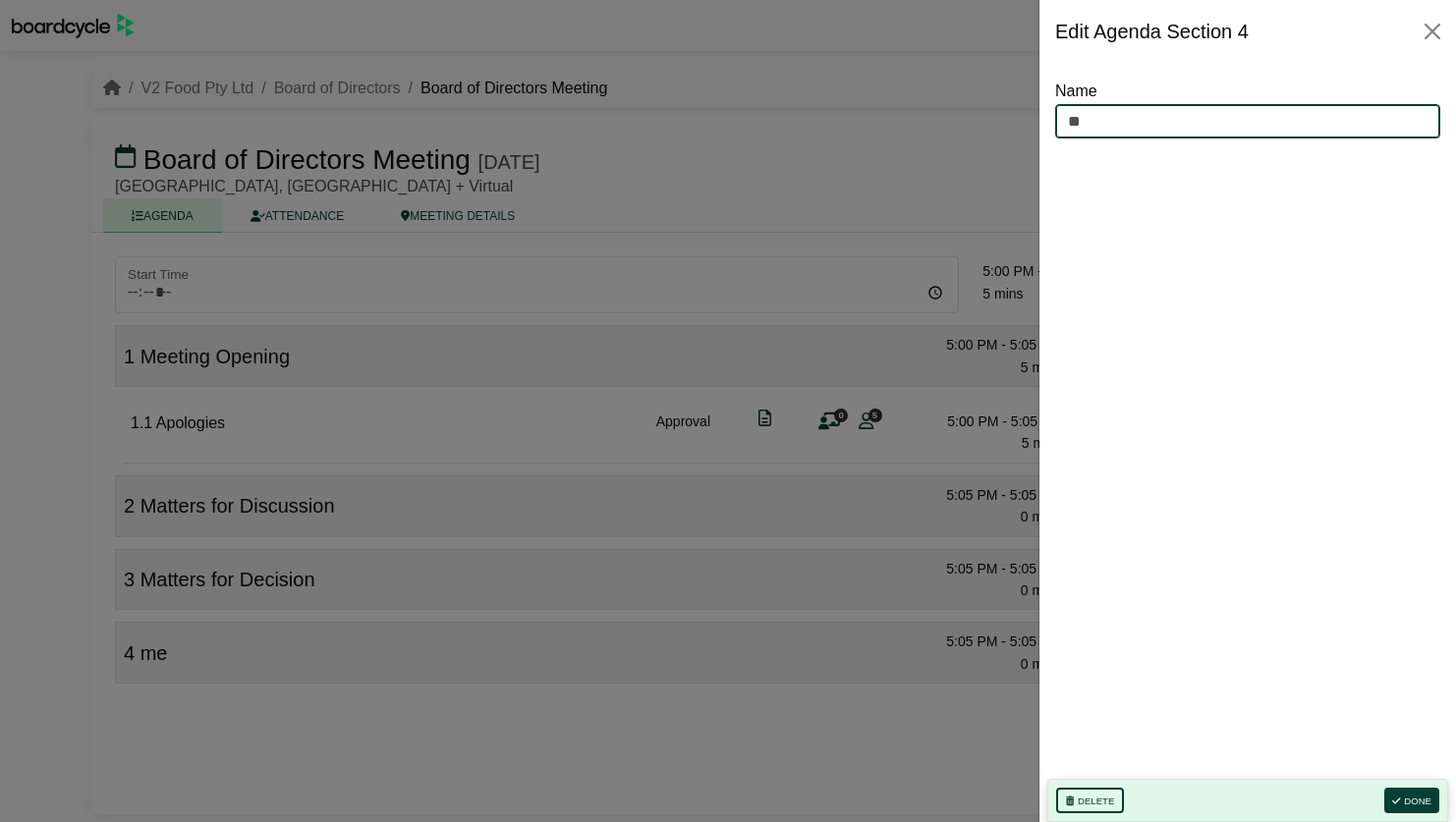 type on "**********" 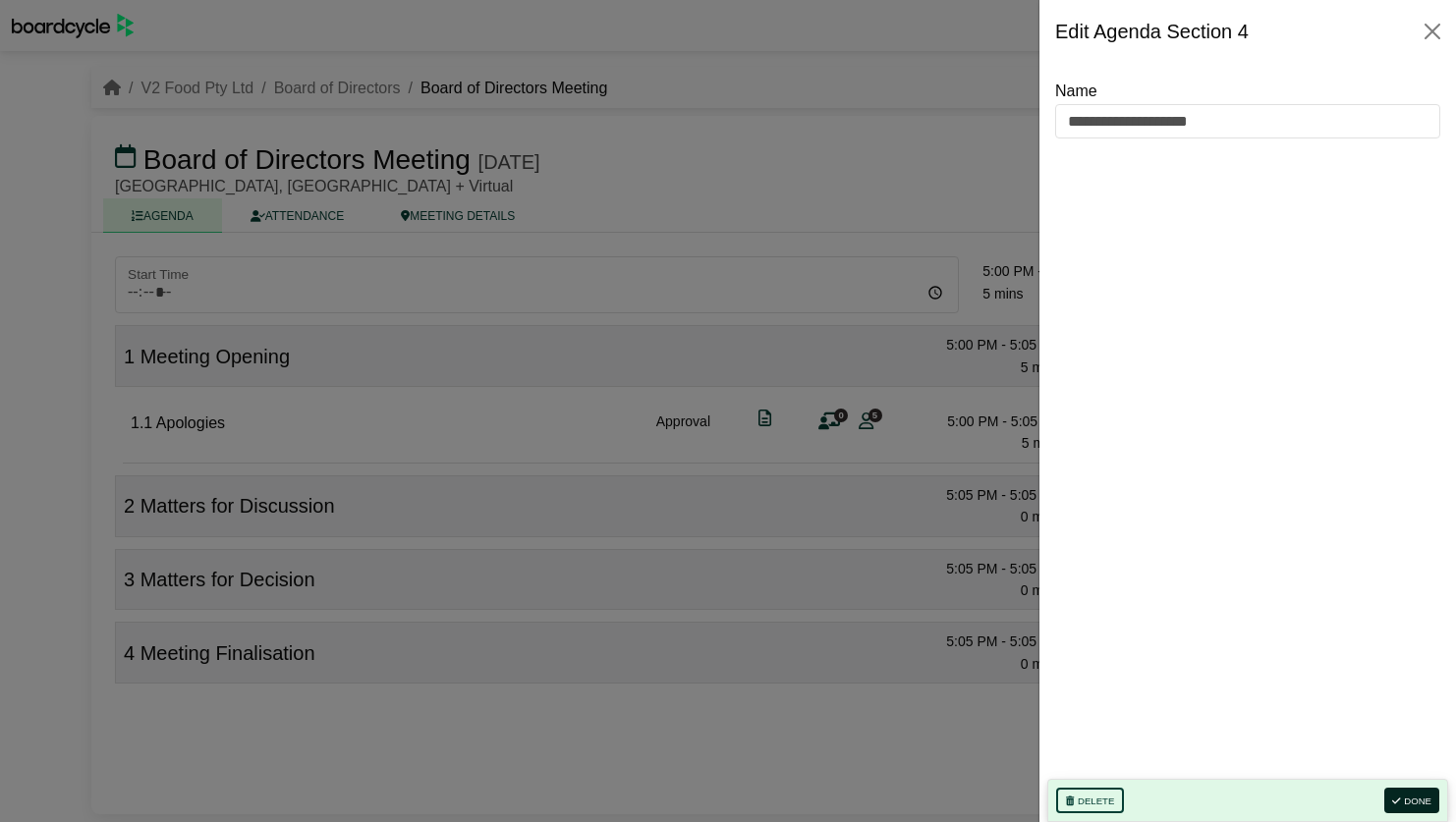 click on "Done" at bounding box center (1412, 800) 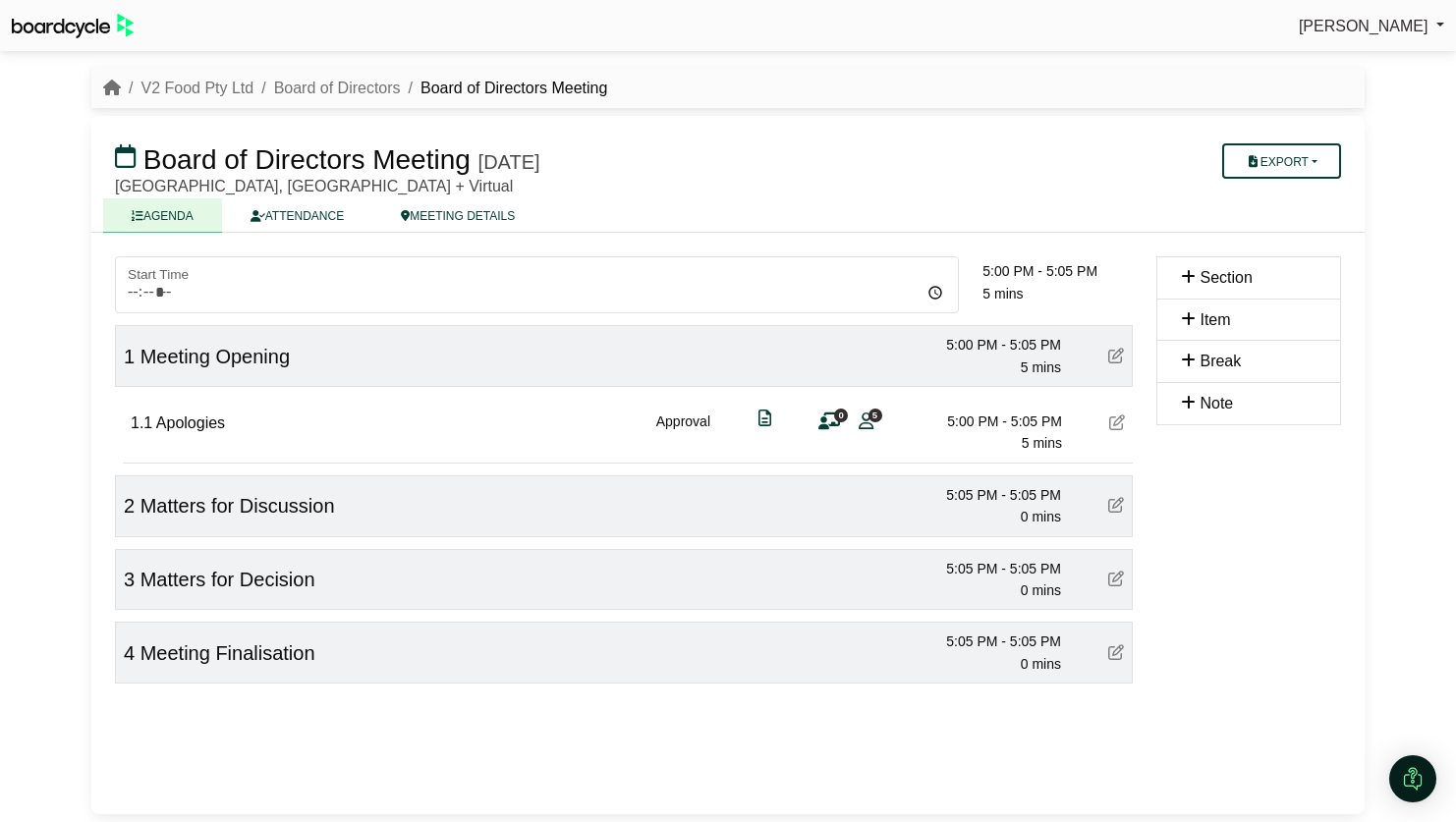 click on "***** Start Time 09:00 10:00 11:00 12:00 13:00 14:00 5:00 PM - 5:05 PM 5 mins 1   Meeting Opening 5:00 PM - 5:05 PM 5 mins 1.1   Apologies Approval 0       5 5:00 PM - 5:05 PM 5 mins 2   Matters for Discussion 5:05 PM - 5:05 PM 0 mins 3   Matters for Decision 5:05 PM - 5:05 PM 0 mins 4   Meeting Finalisation 5:05 PM - 5:05 PM 0 mins
Section   Item   Break   Note" at bounding box center (728, 523) 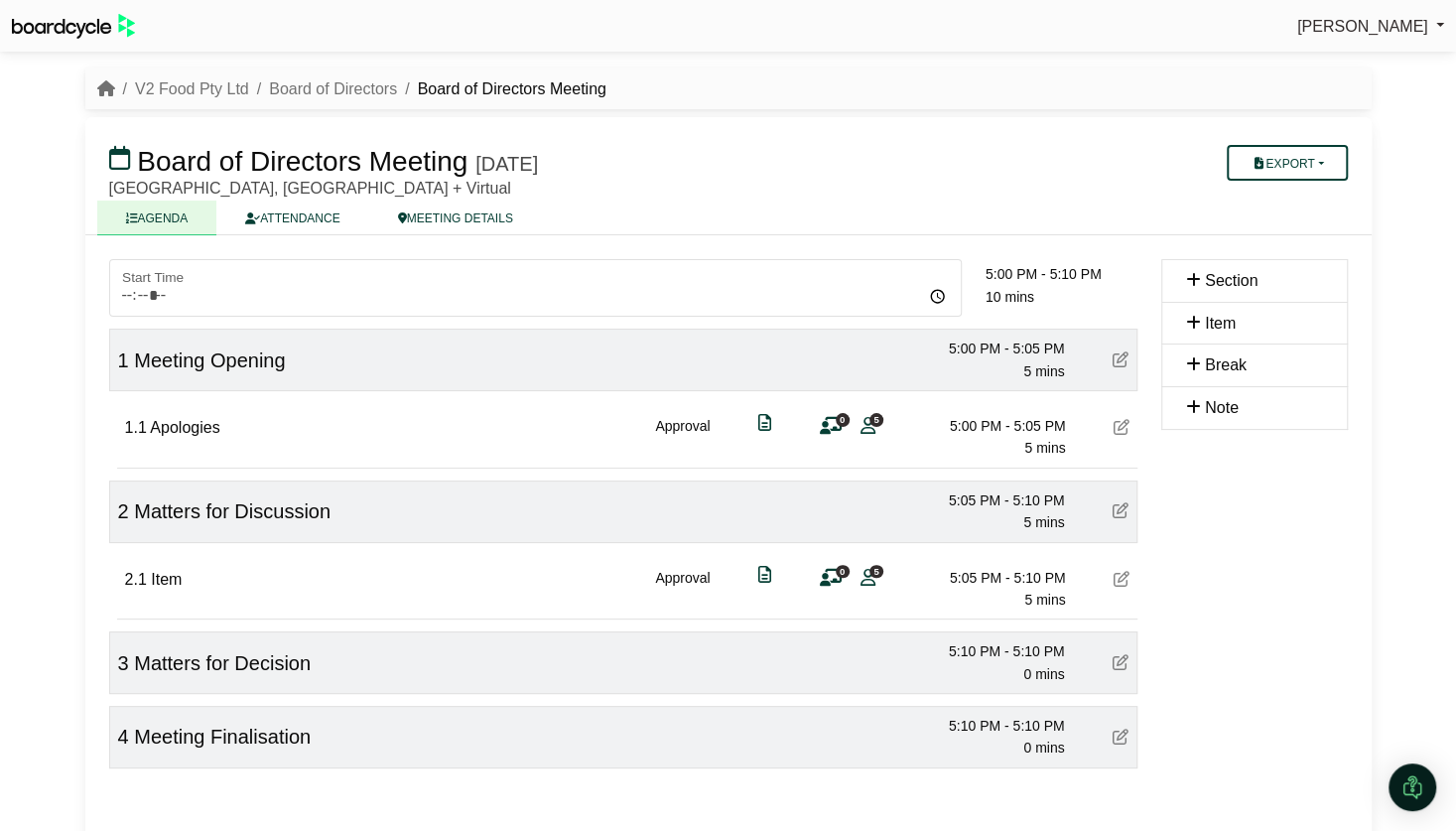 click at bounding box center [1122, 579] 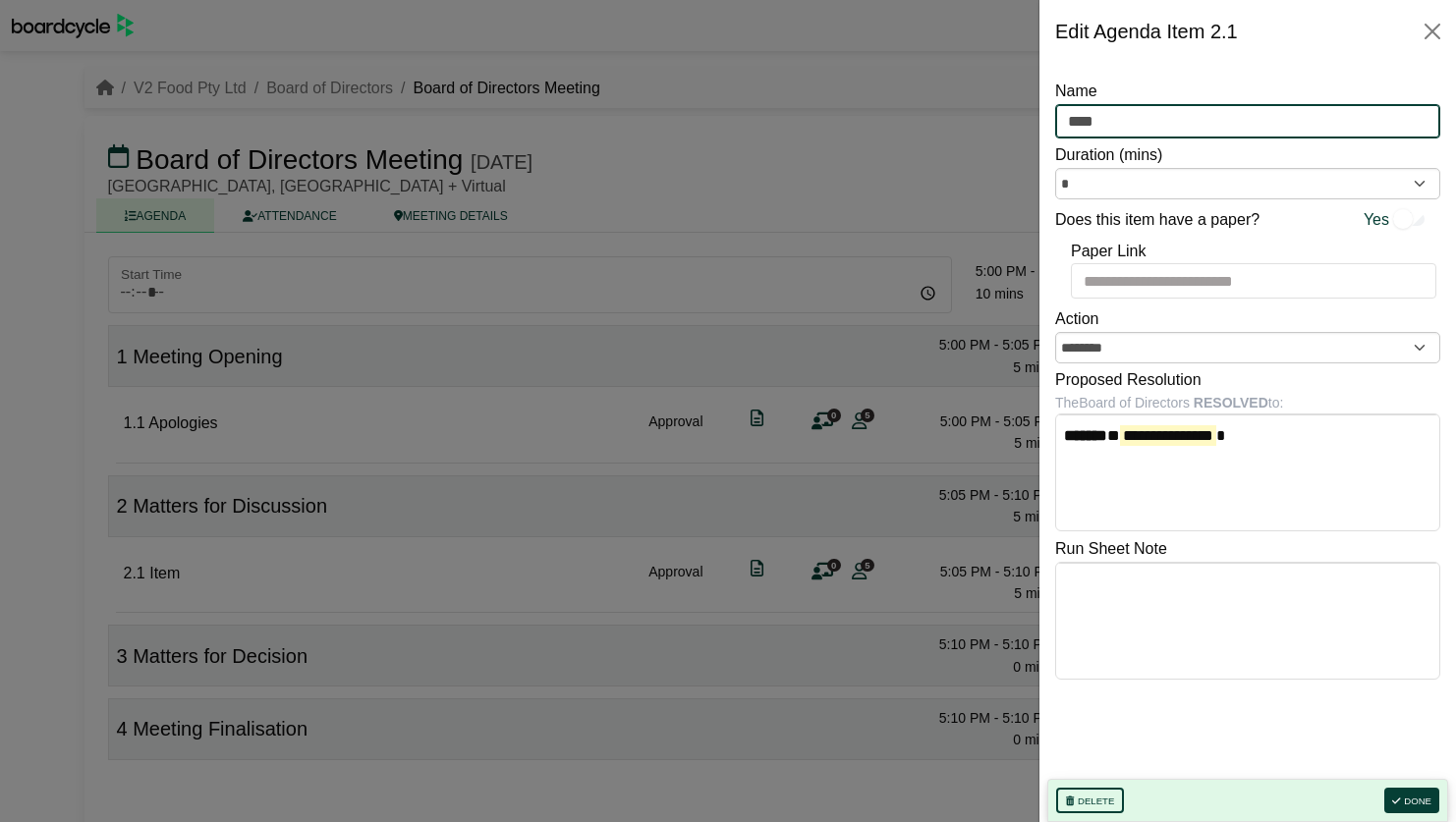 drag, startPoint x: 1171, startPoint y: 115, endPoint x: 813, endPoint y: 162, distance: 361.07201 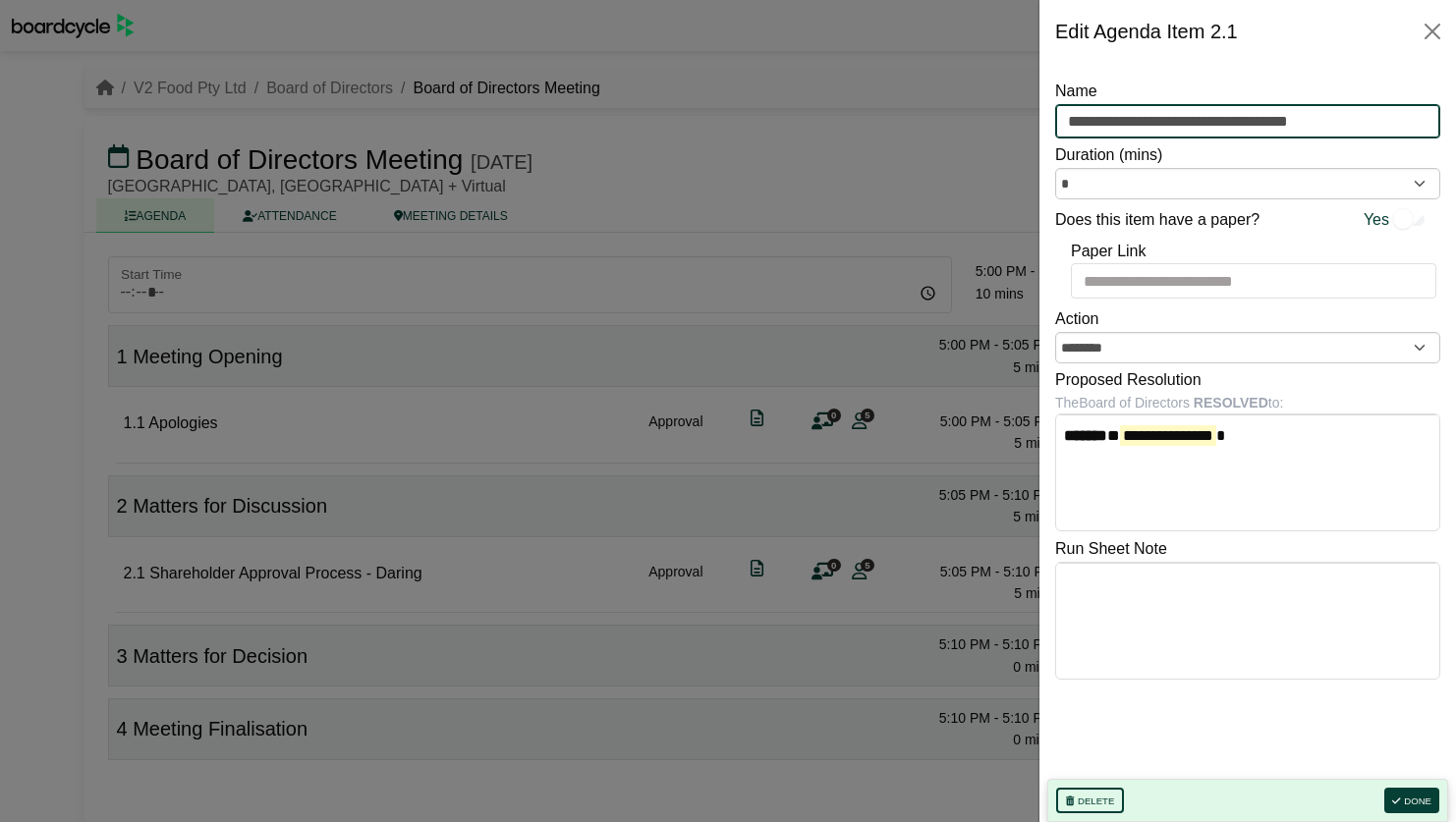 type on "**********" 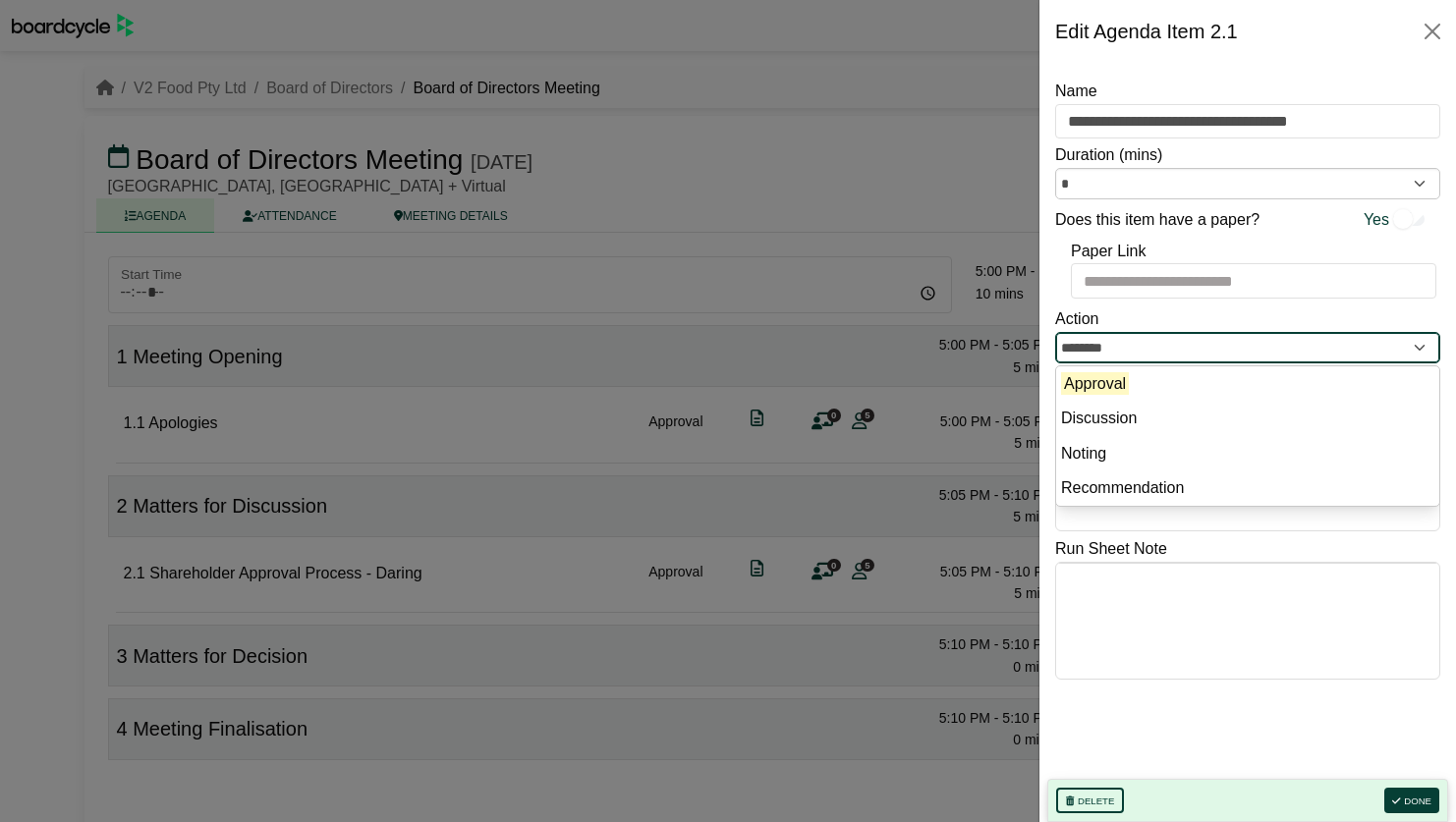 click on "********" at bounding box center (1248, 348) 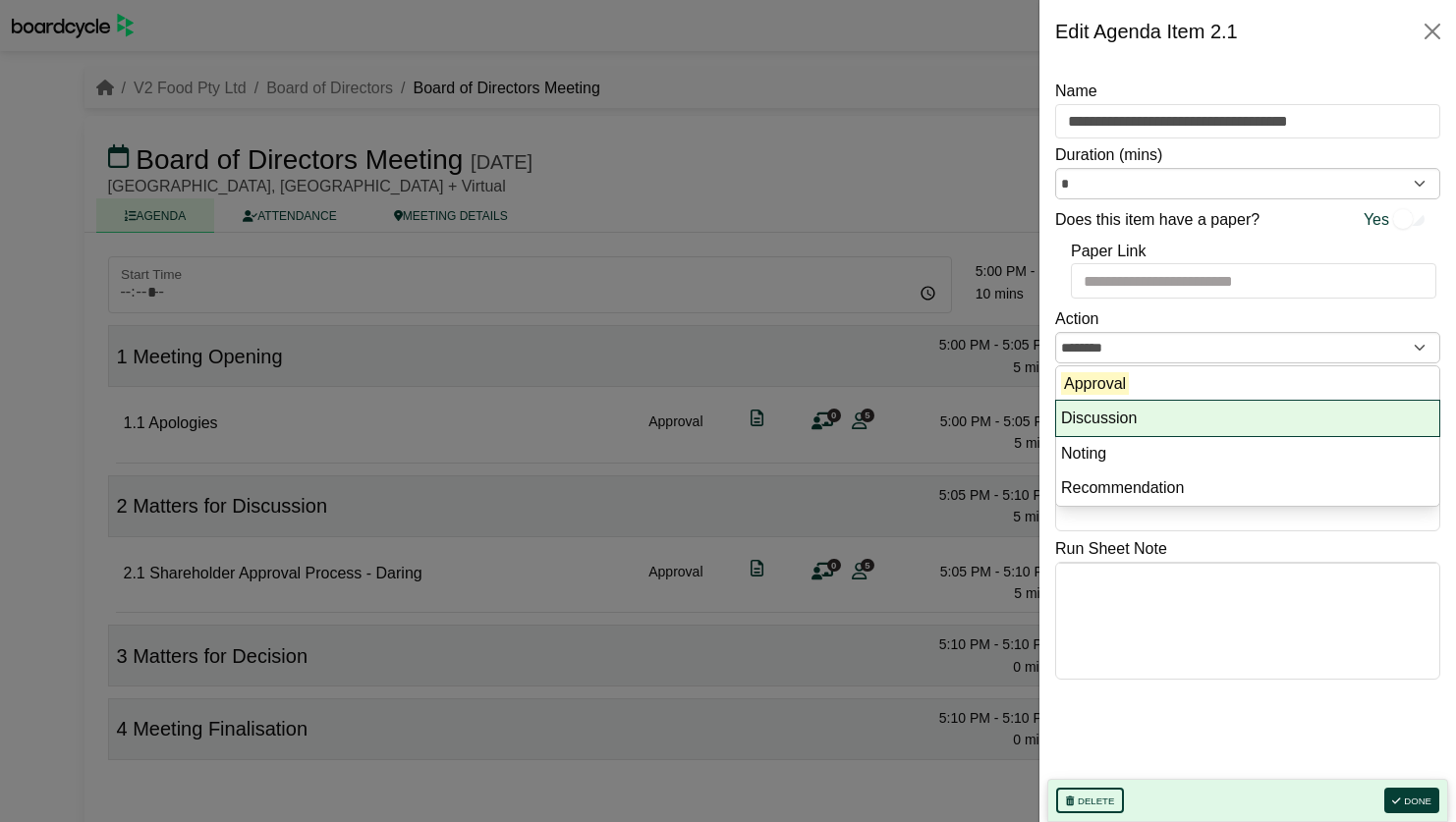 click on "Discussion" at bounding box center [1248, 418] 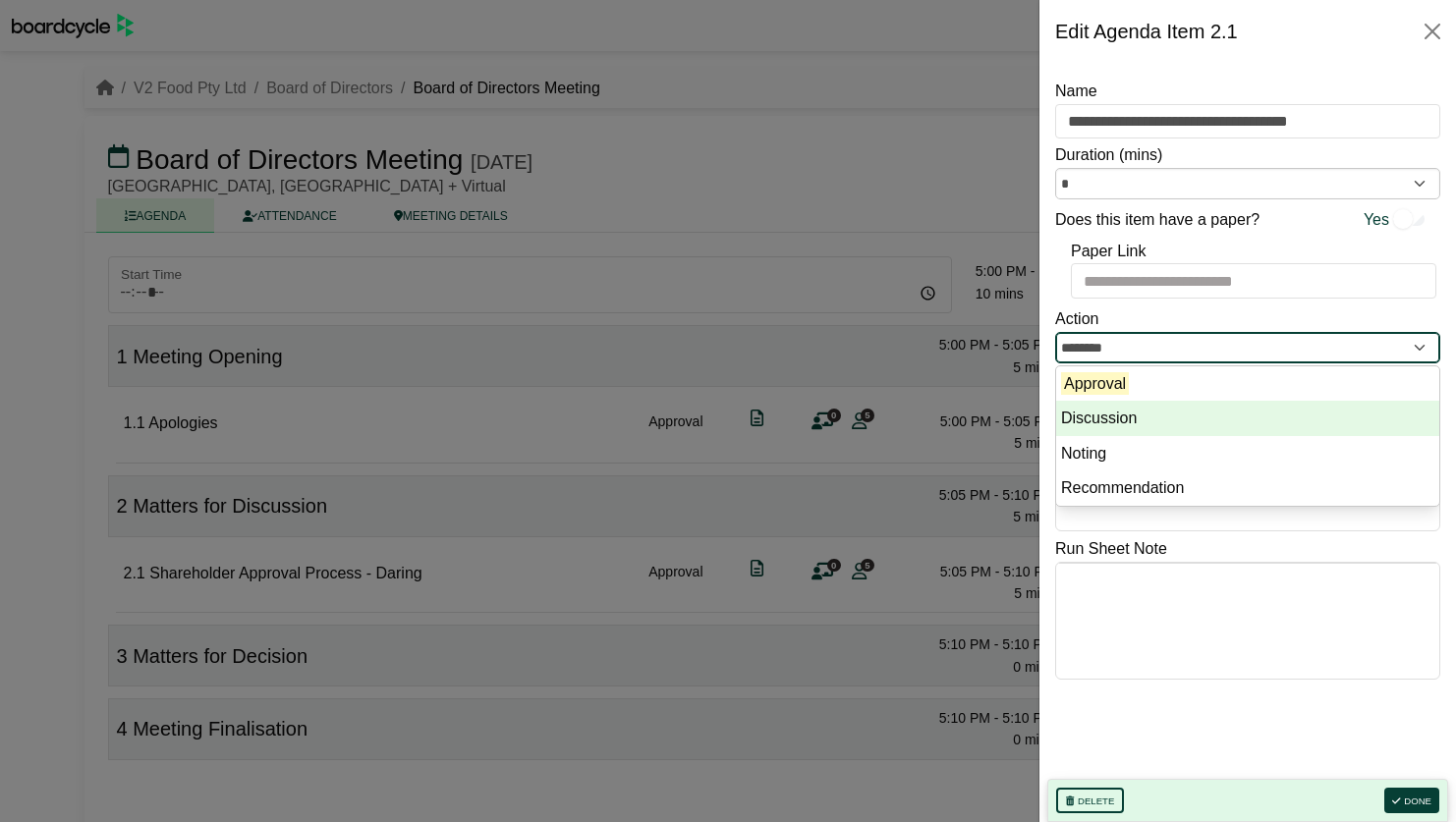type on "**********" 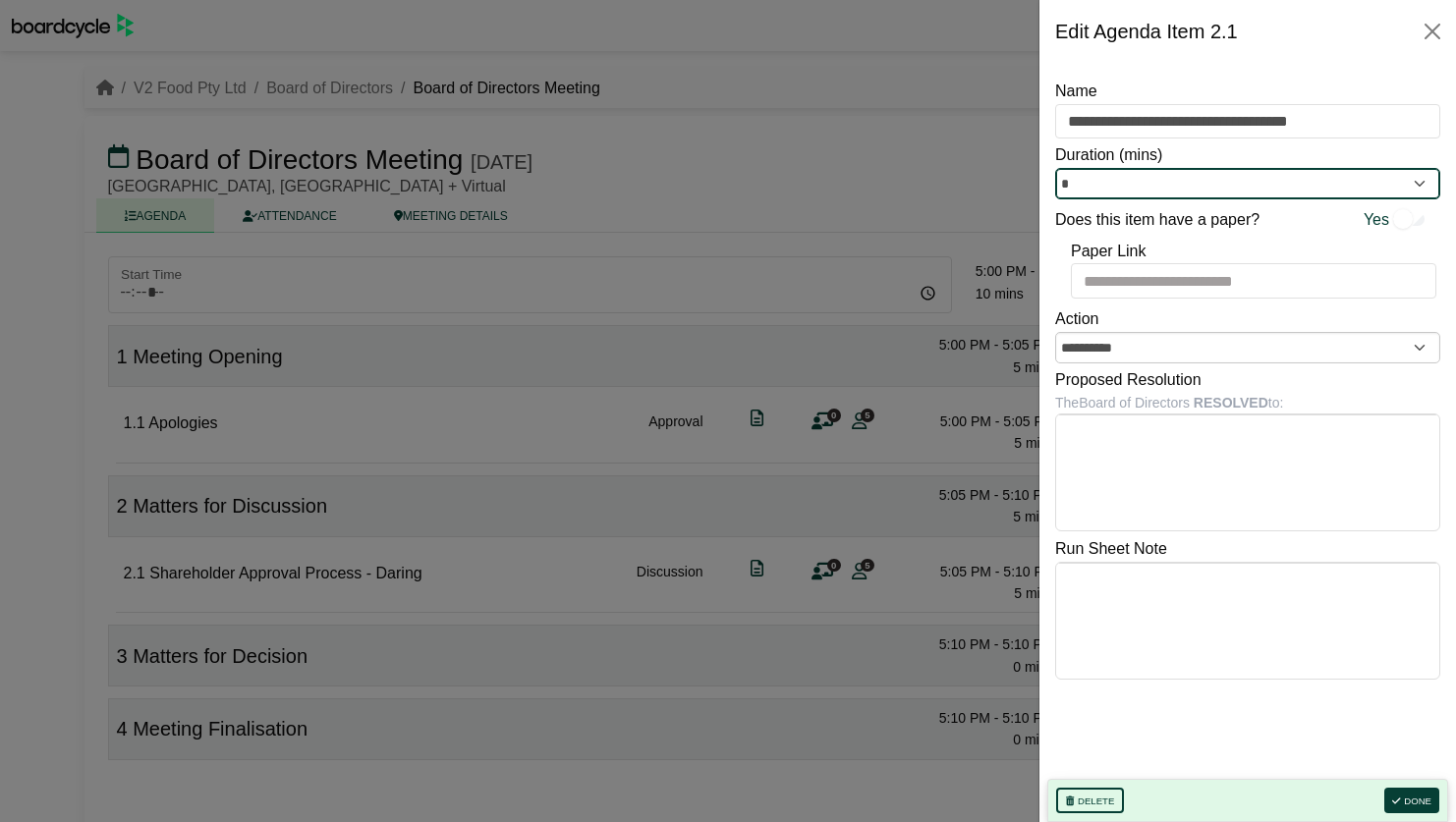 click on "*" at bounding box center (1248, 184) 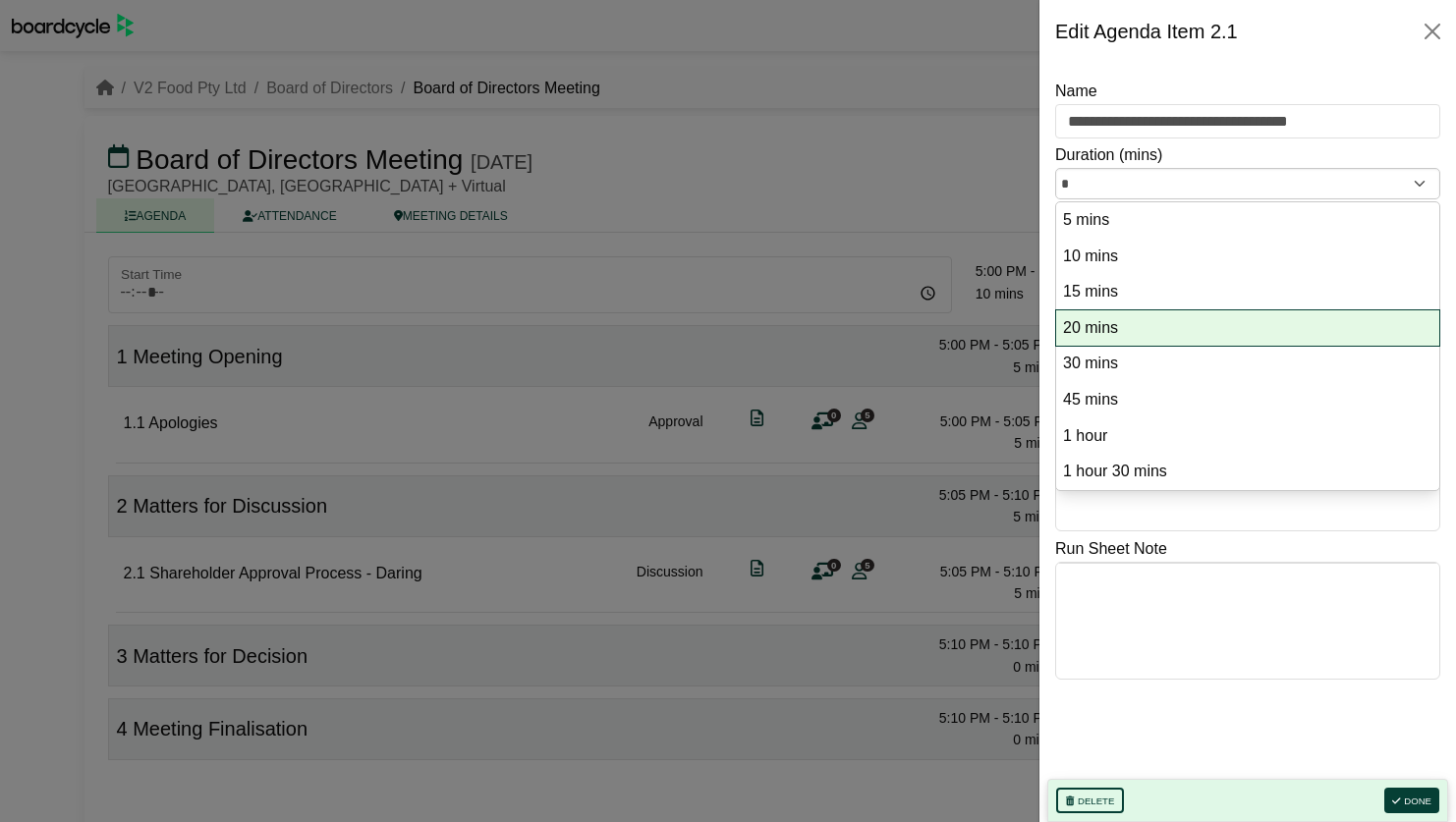 click on "20 mins" at bounding box center [1248, 328] 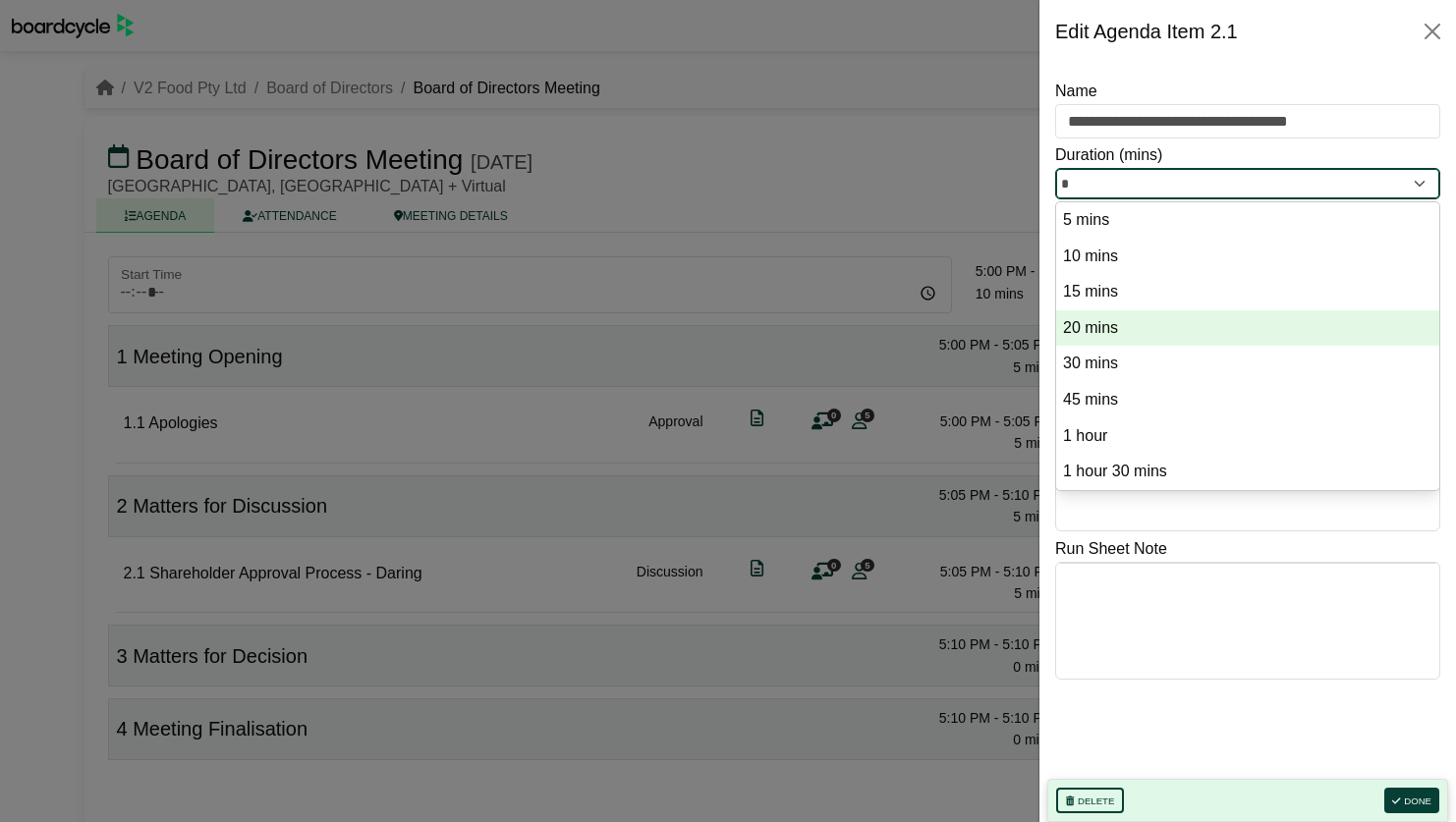 type on "**" 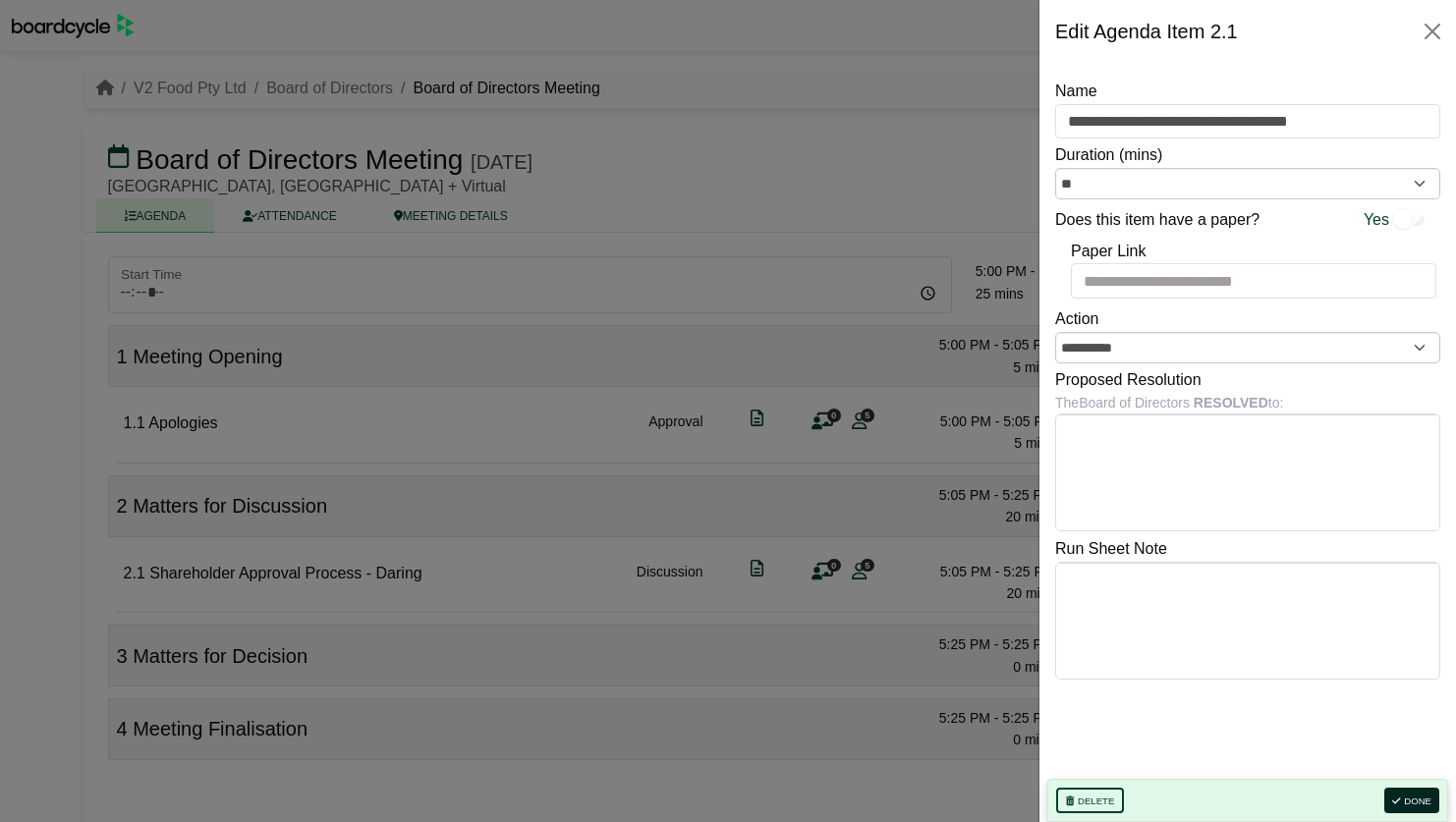 click on "Done" at bounding box center [1412, 800] 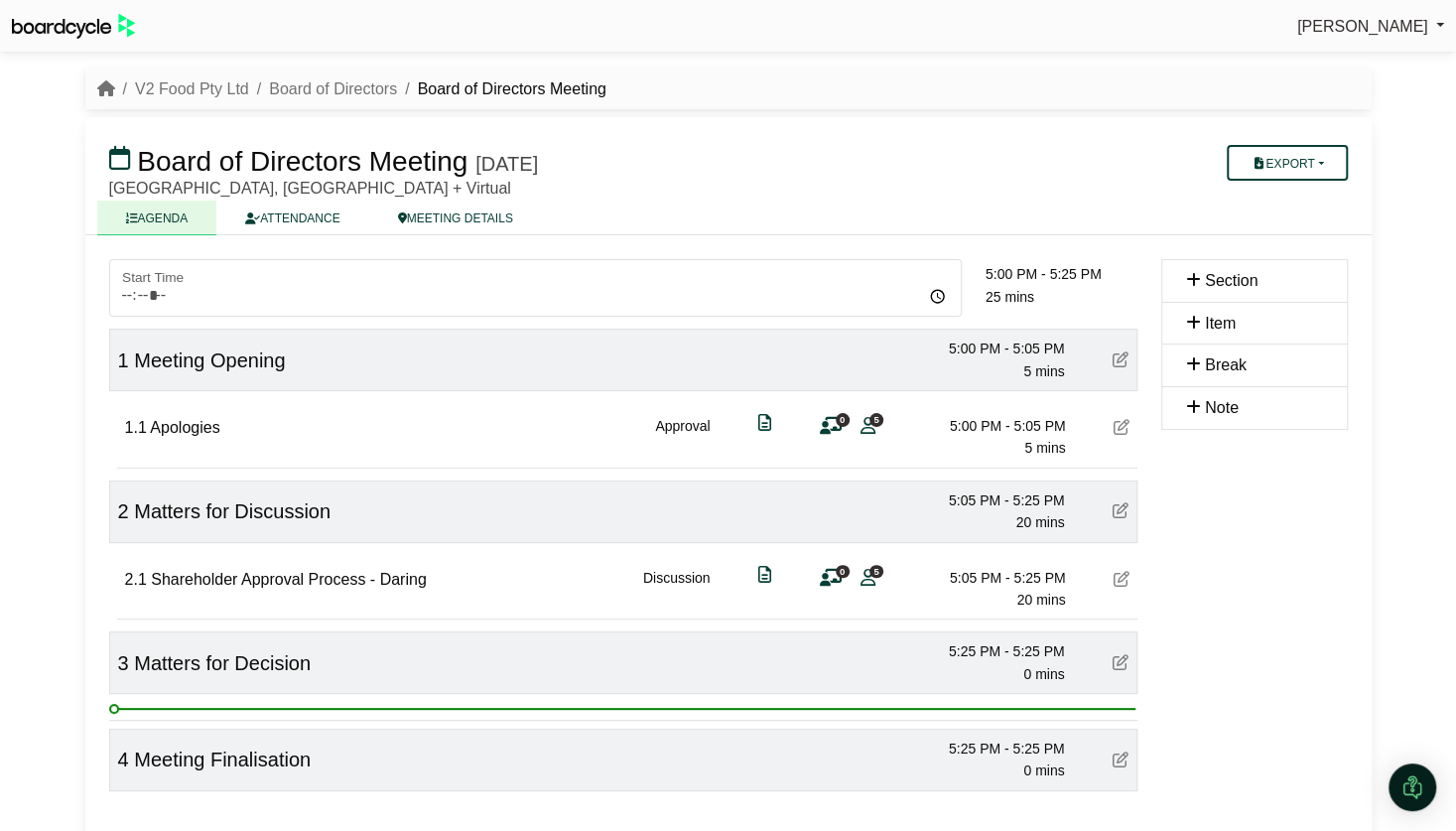 scroll, scrollTop: 68, scrollLeft: 0, axis: vertical 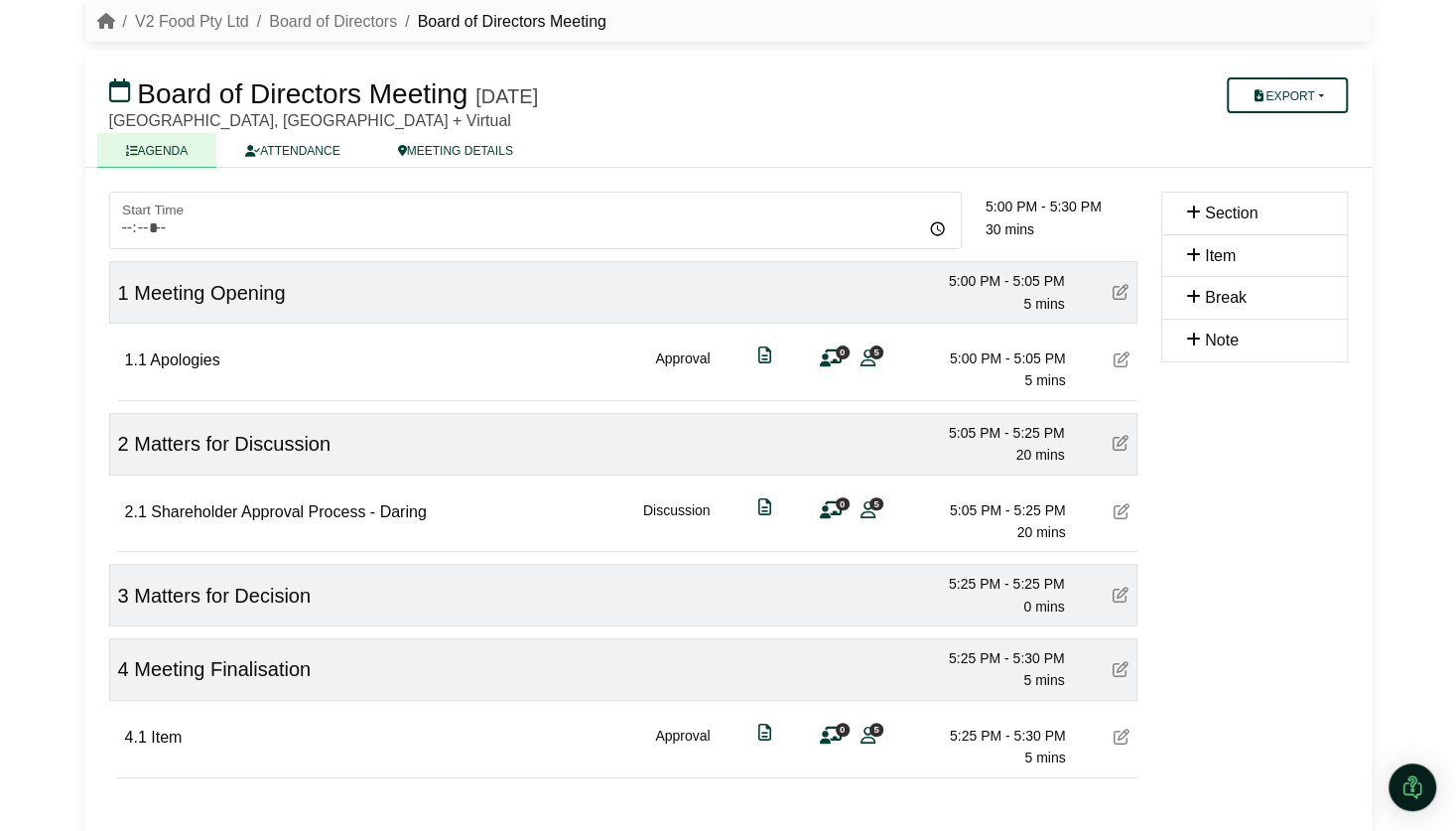 click at bounding box center (1122, 737) 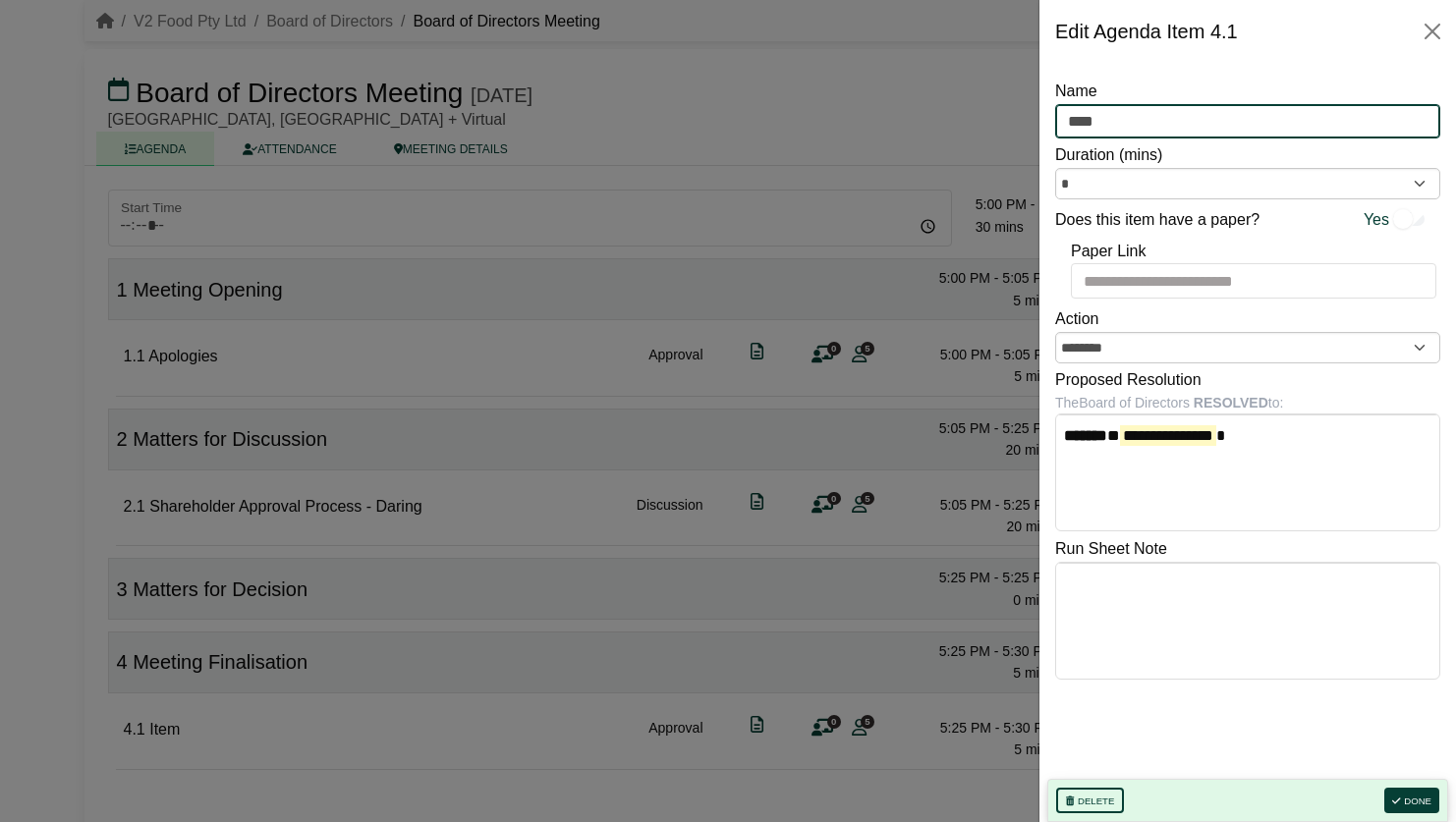 click on "****" at bounding box center [1248, 122] 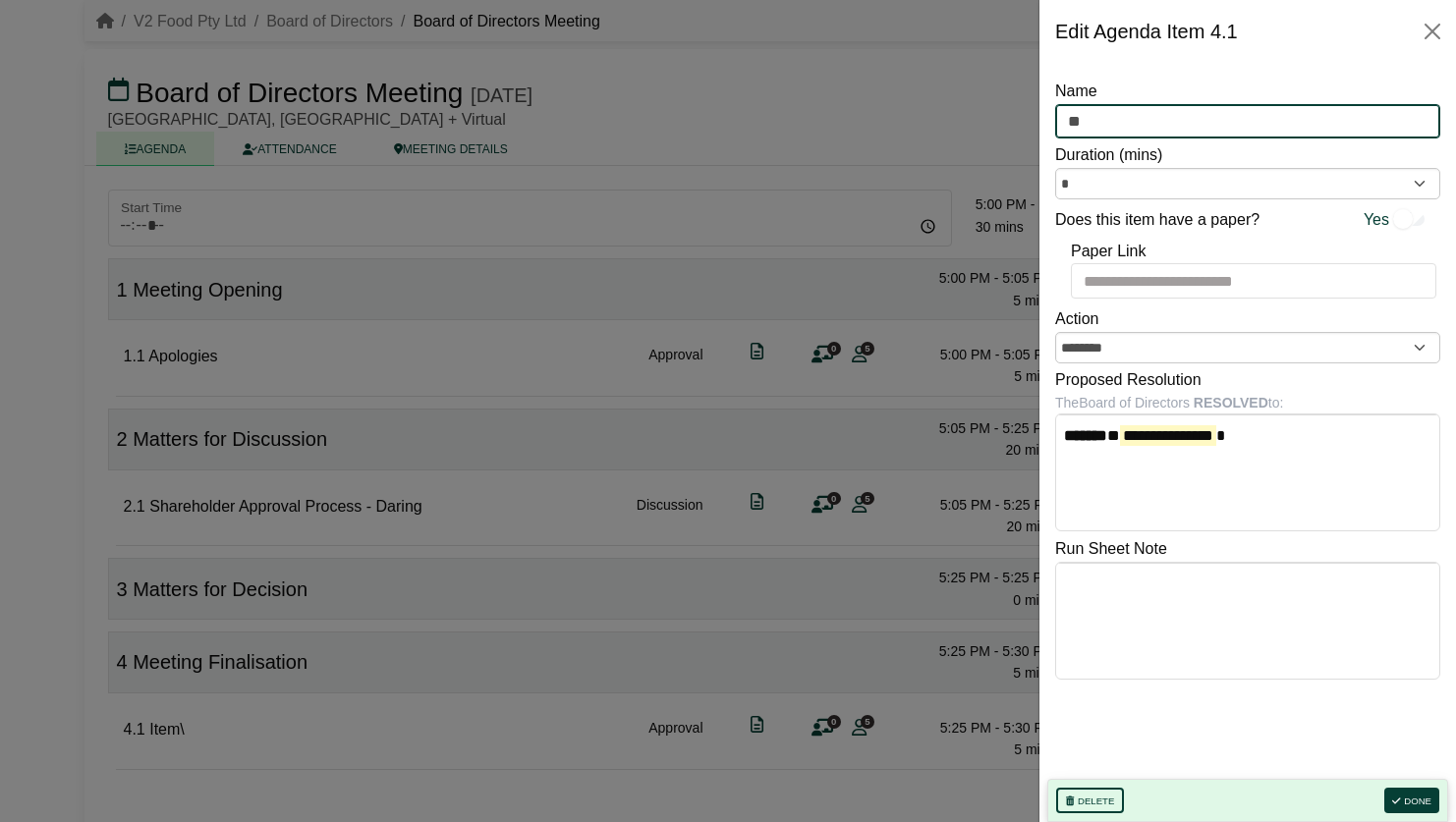 type on "*" 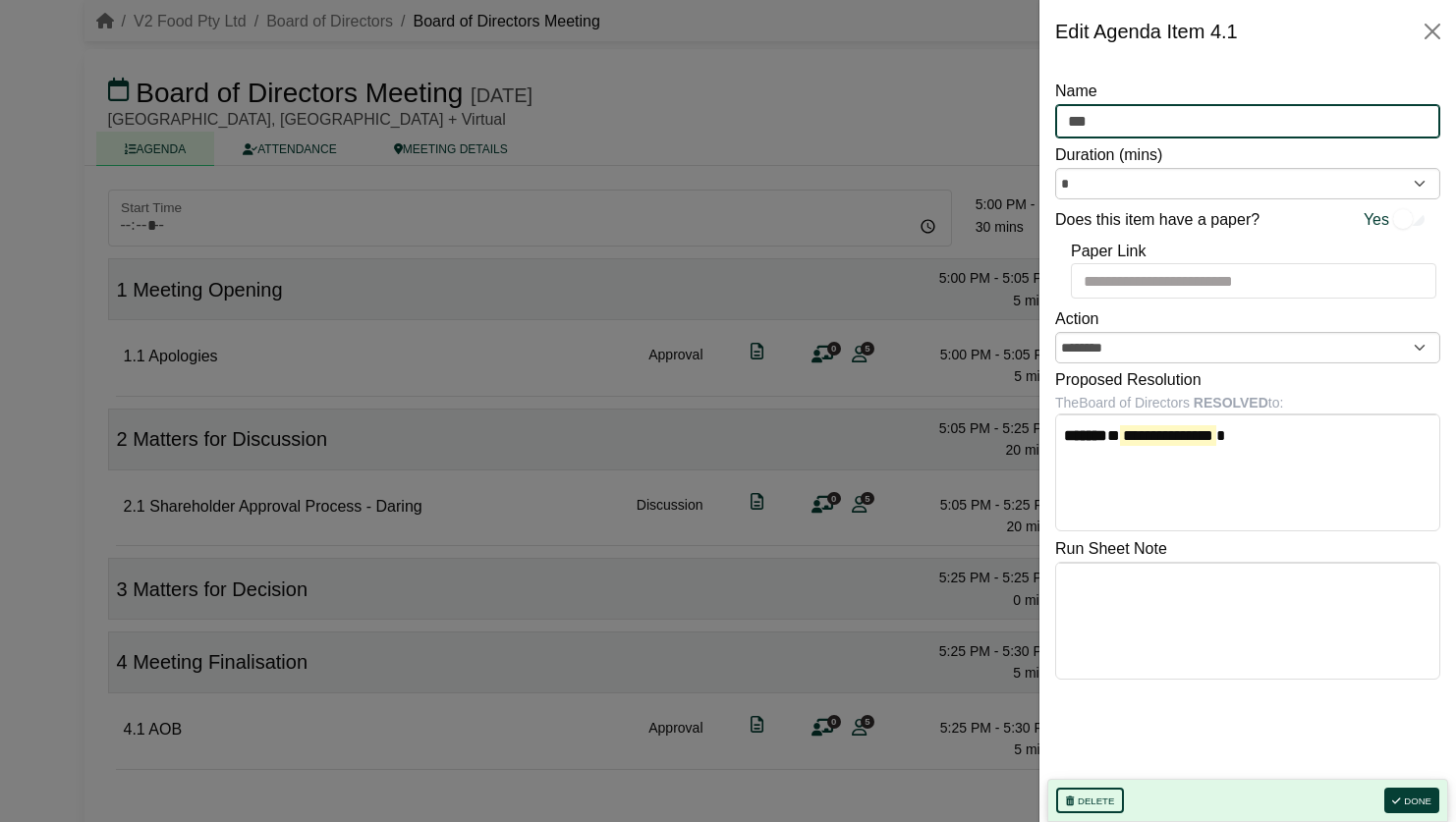type on "***" 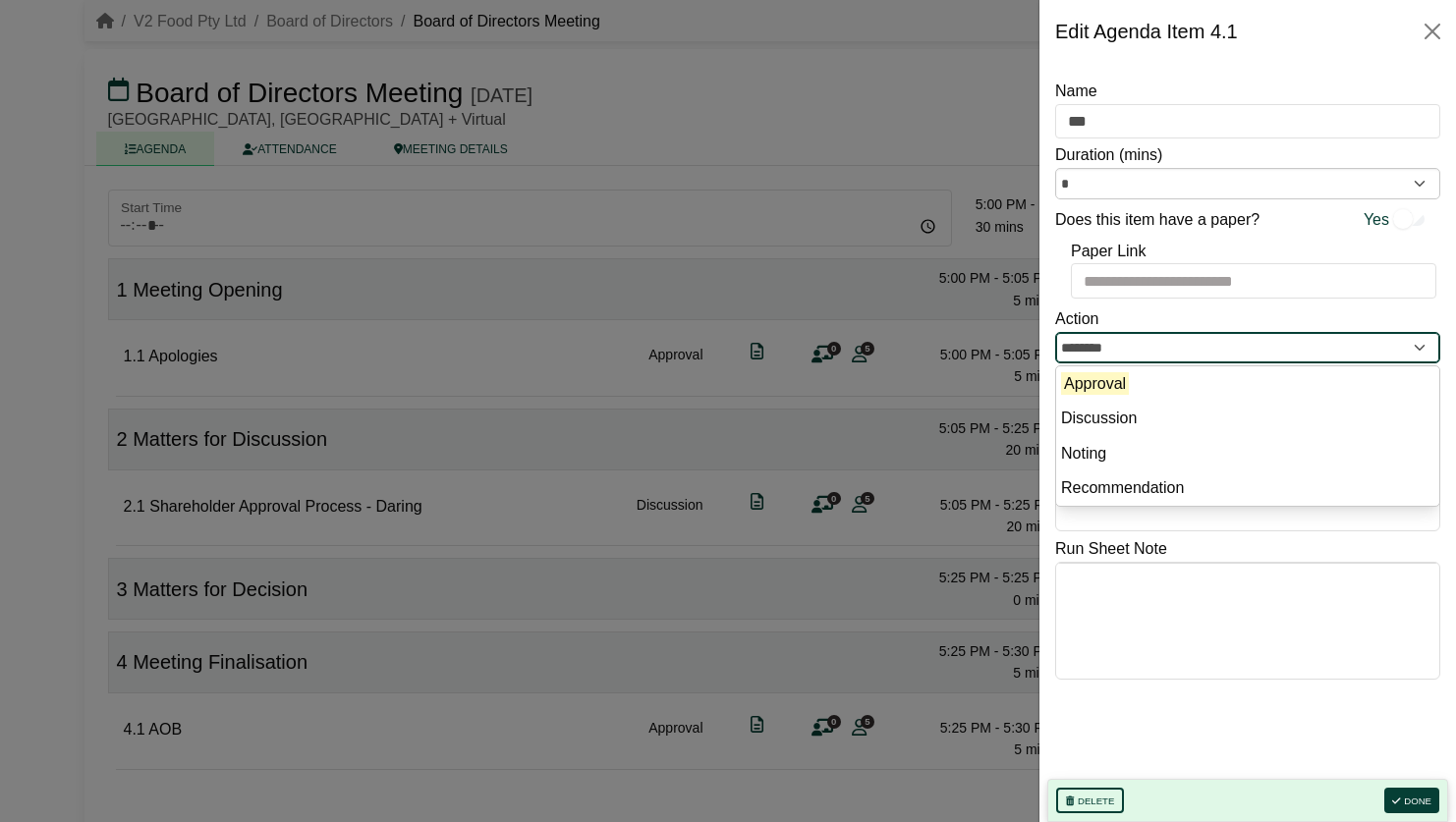 click on "********" at bounding box center (1248, 348) 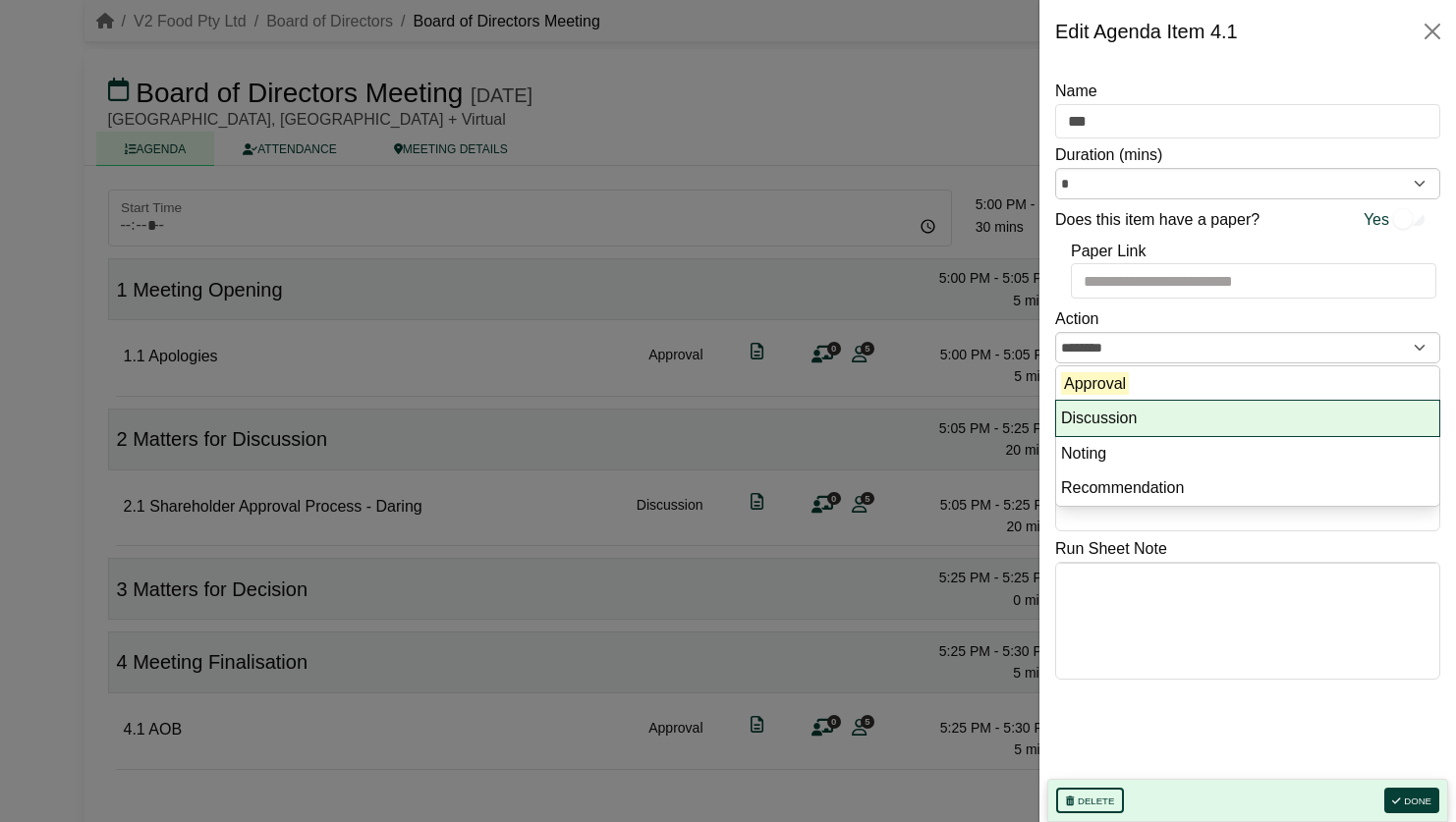 click on "Discussion" at bounding box center (1248, 418) 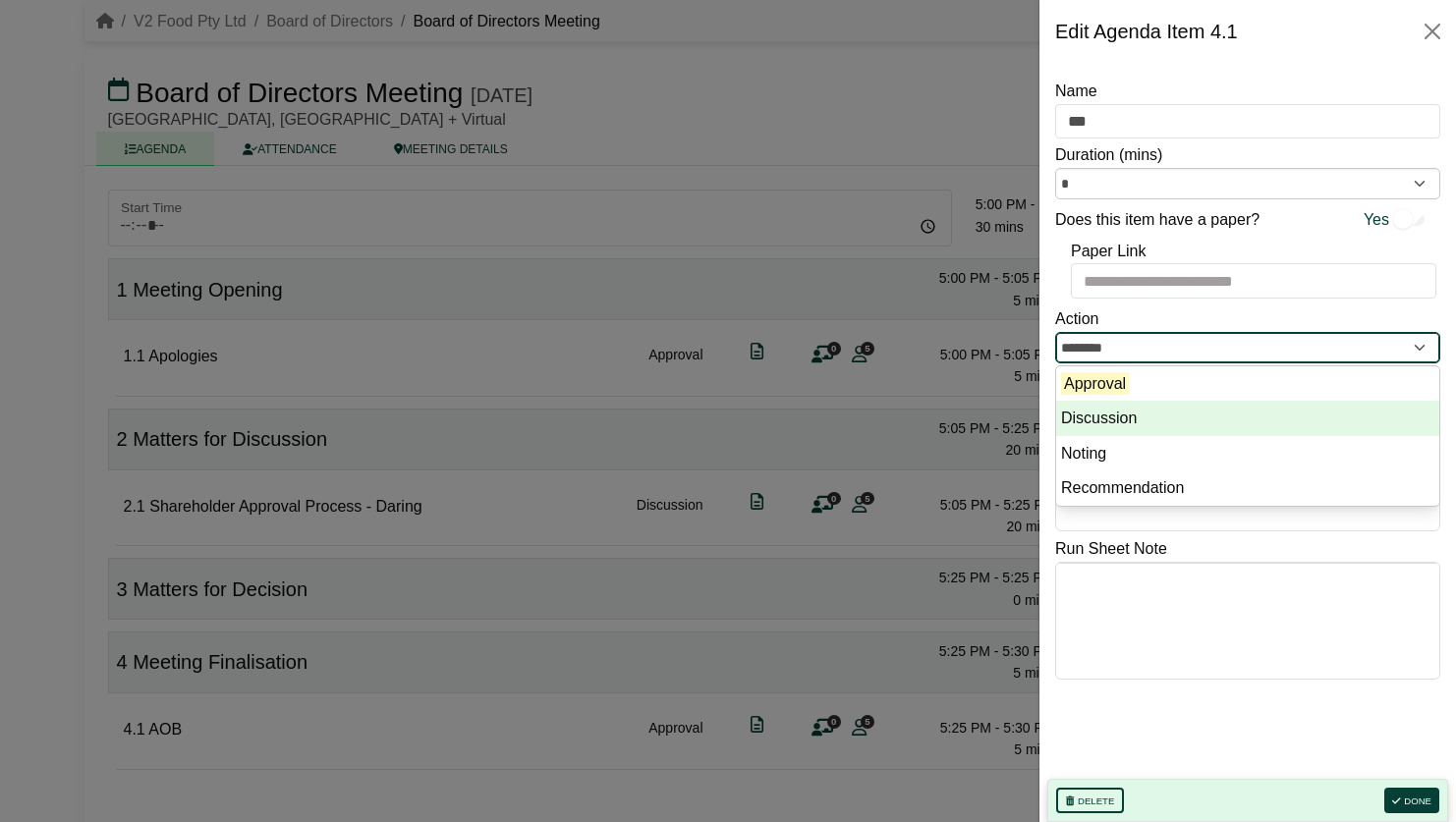 type on "**********" 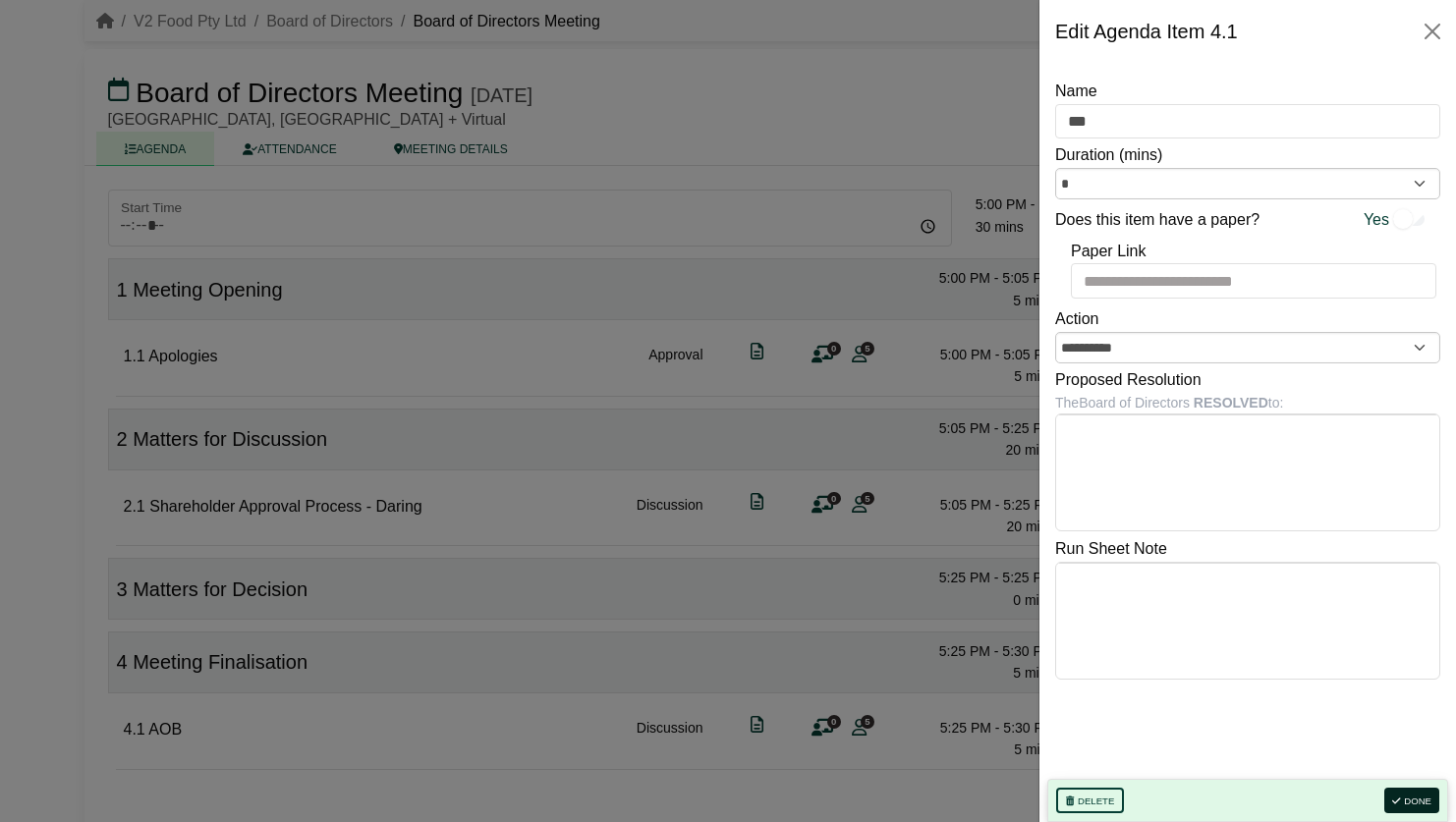 click on "Done" at bounding box center (1412, 800) 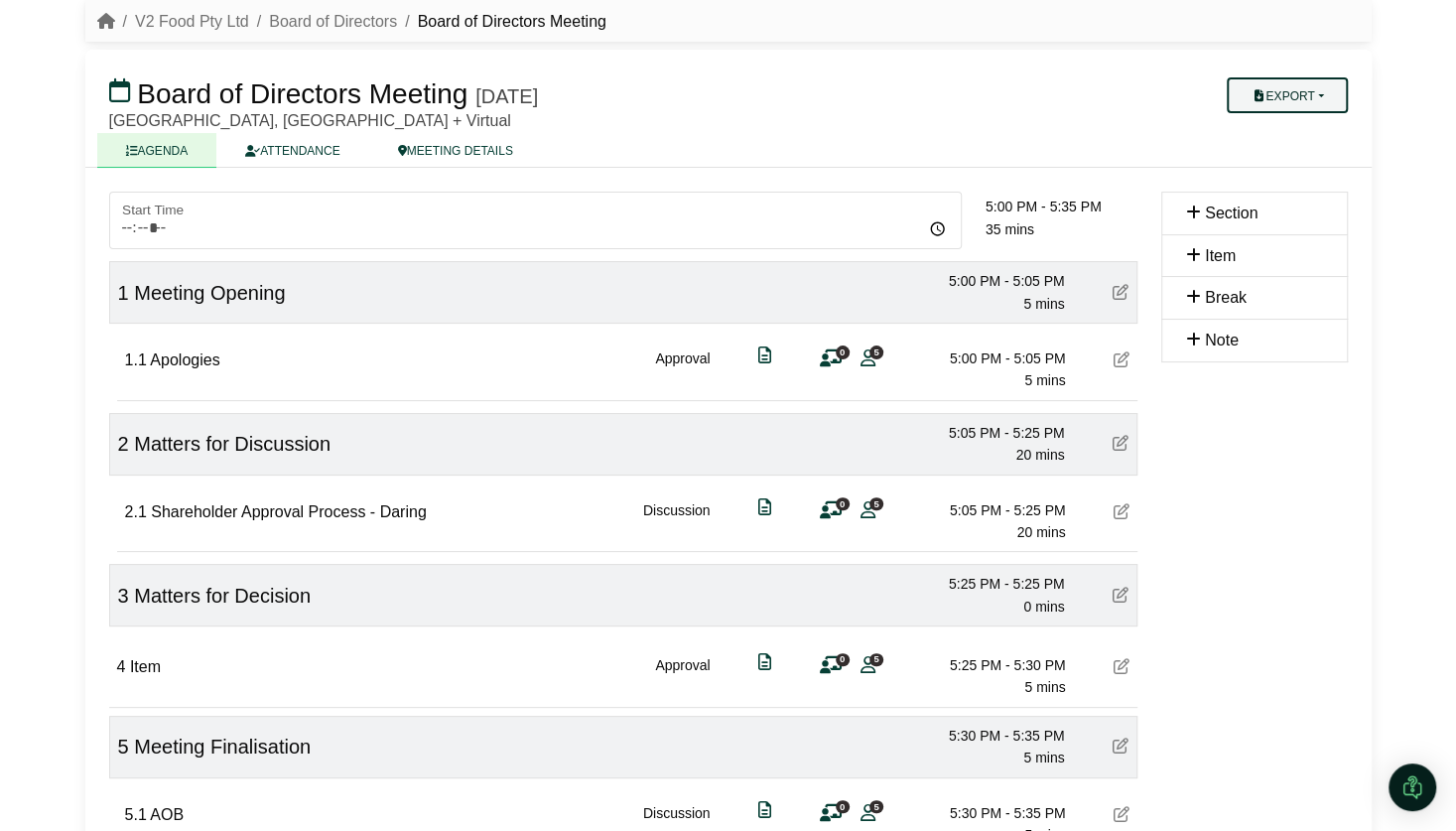 click on "Export" at bounding box center [1286, 95] 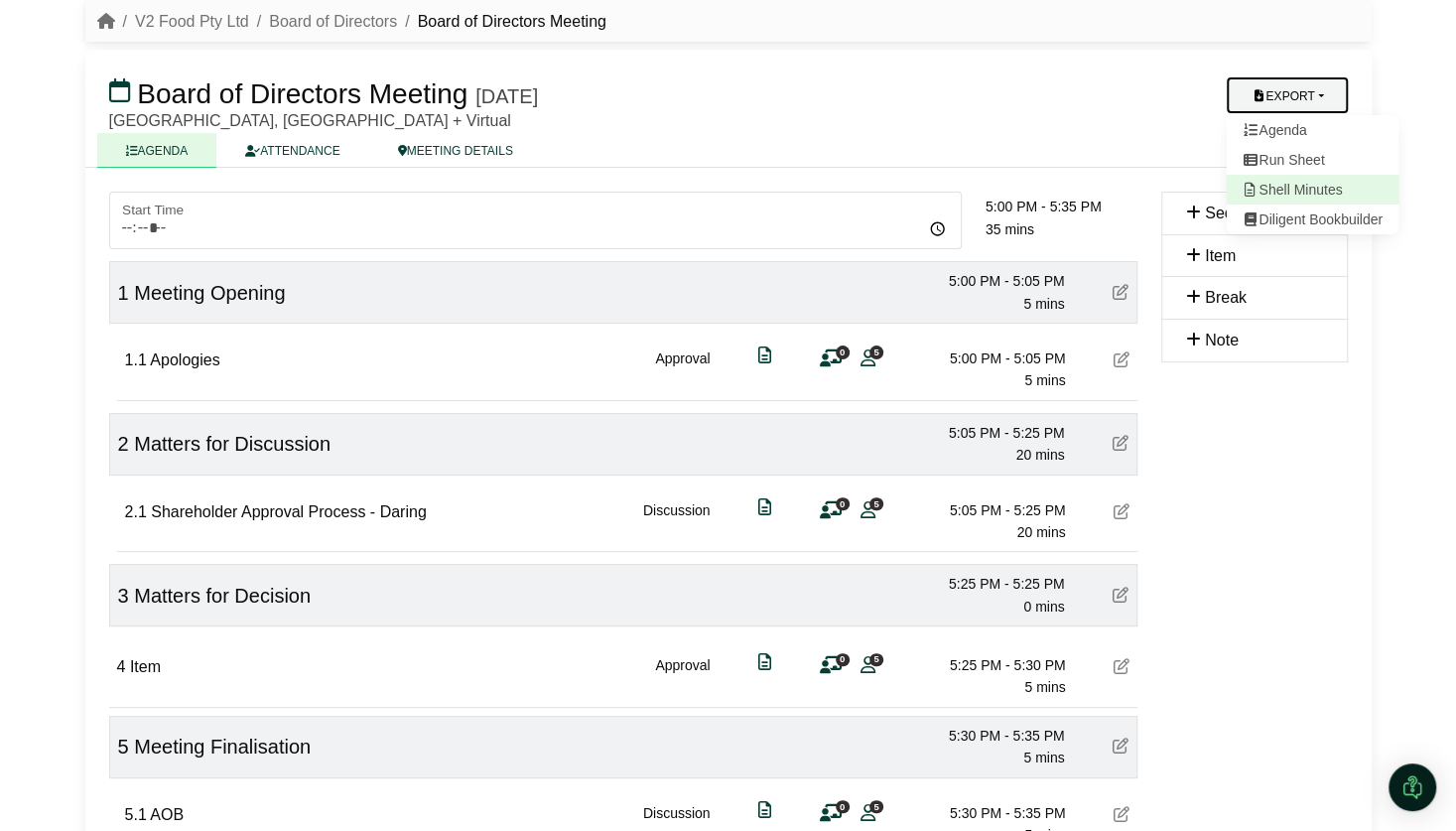 click on "Shell Minutes" at bounding box center (1312, 190) 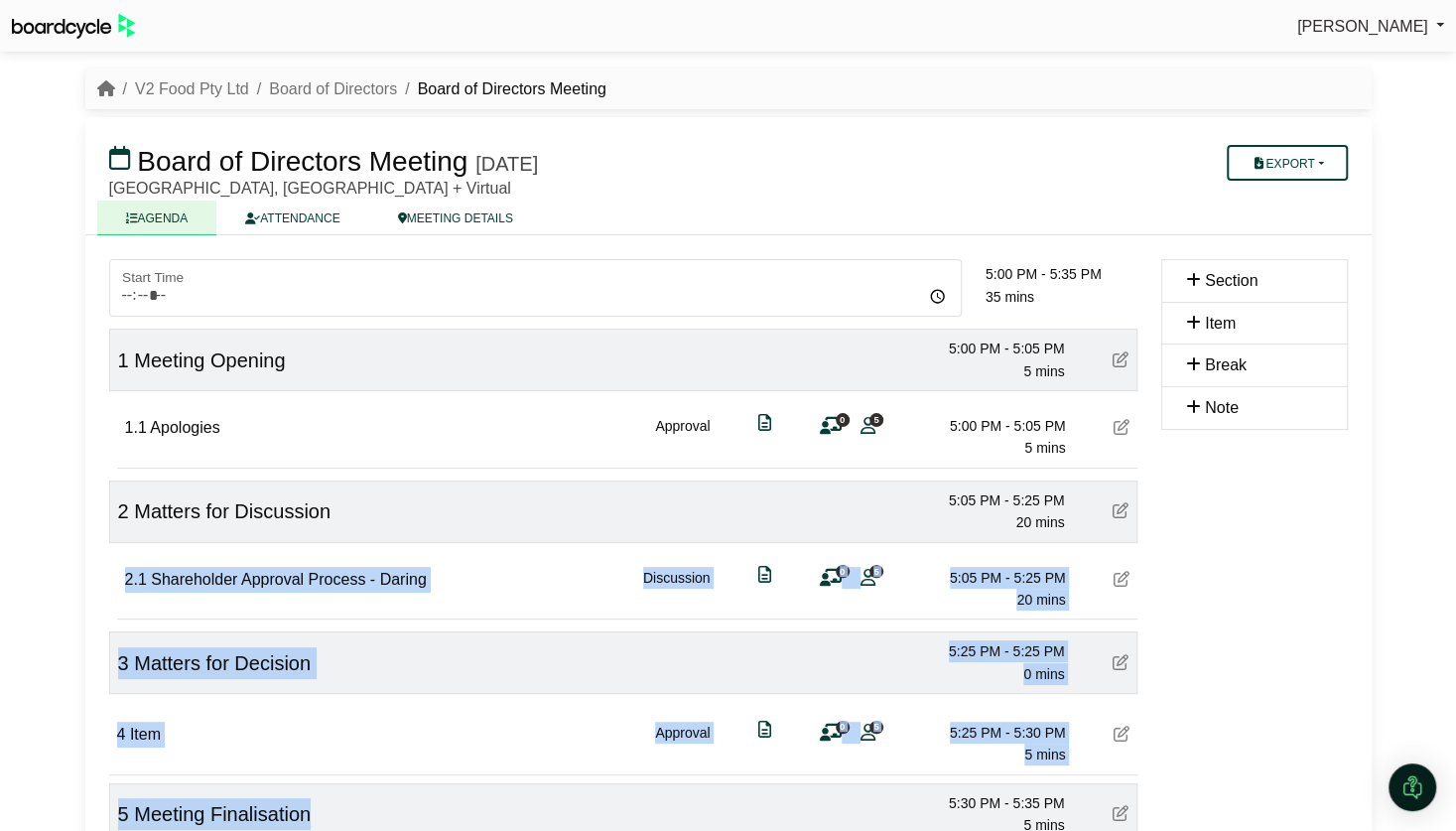 drag, startPoint x: 32, startPoint y: 580, endPoint x: 570, endPoint y: 789, distance: 577.16982 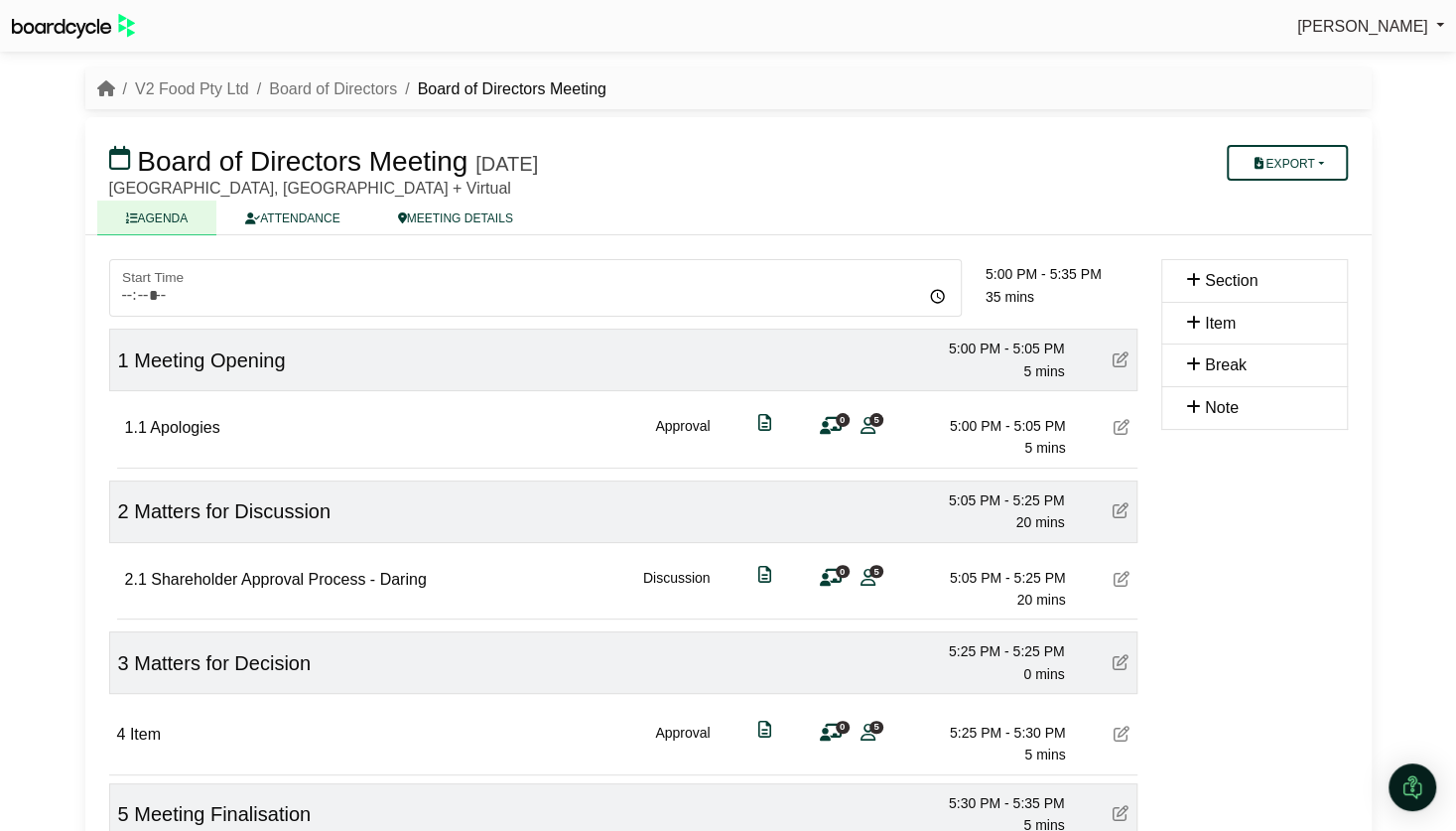 click on "Julia Connolly
Sign Out
V2 Food Pty Ltd
Board of Directors
Board of Directors Meeting" at bounding box center (728, 415) 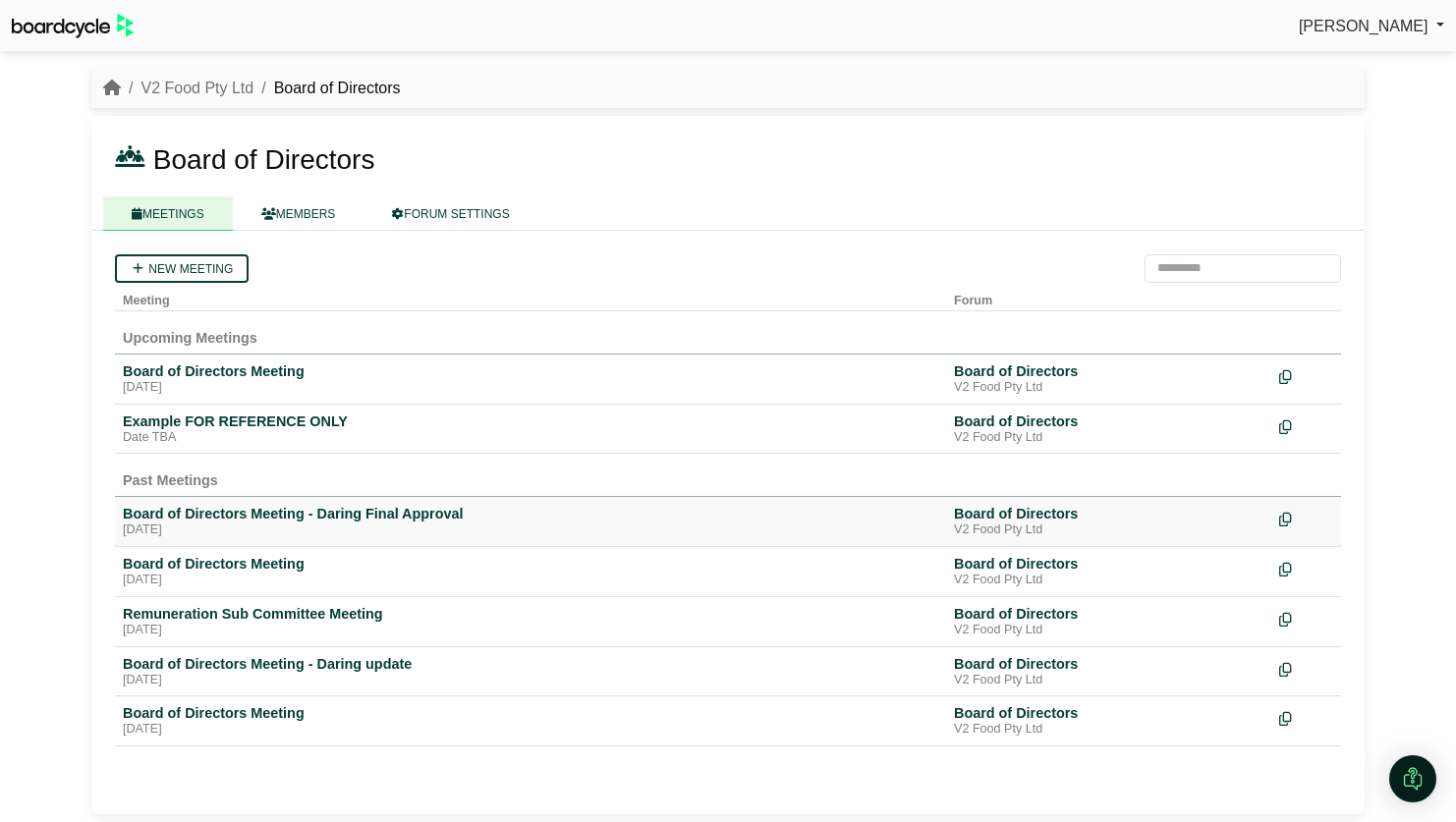 scroll, scrollTop: 0, scrollLeft: 0, axis: both 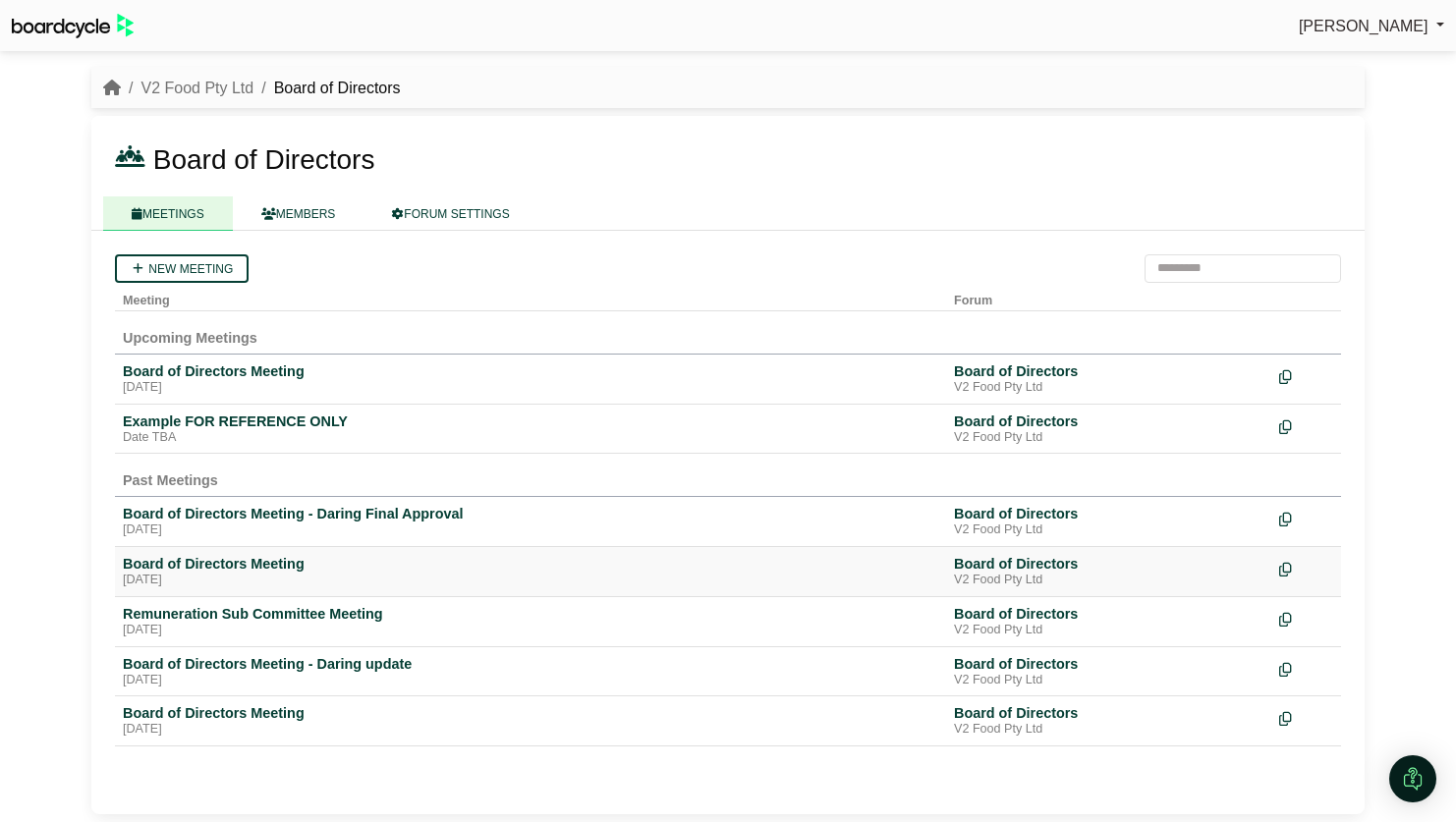 click on "Board of Directors Meeting" at bounding box center [531, 564] 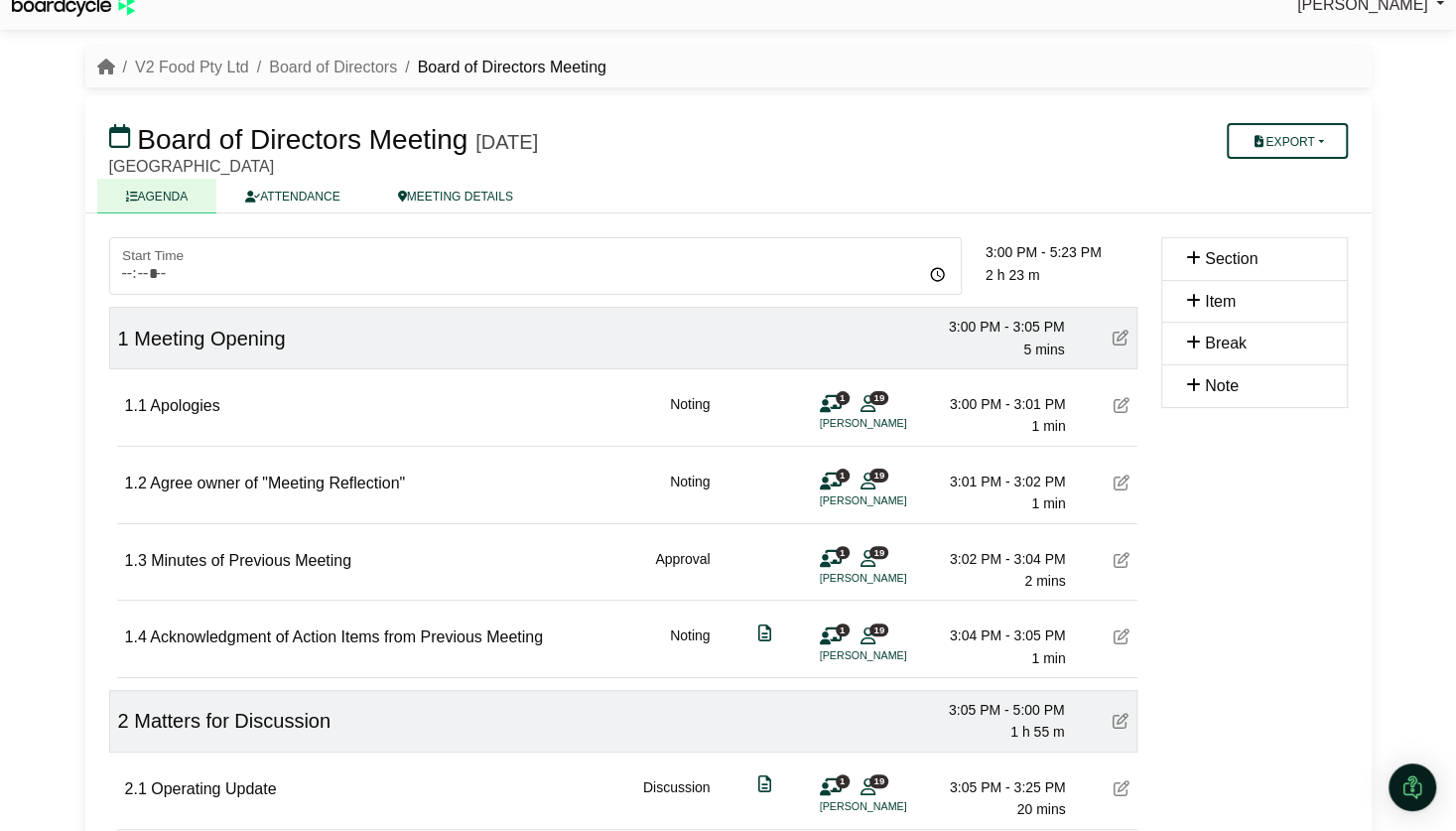 scroll, scrollTop: 0, scrollLeft: 0, axis: both 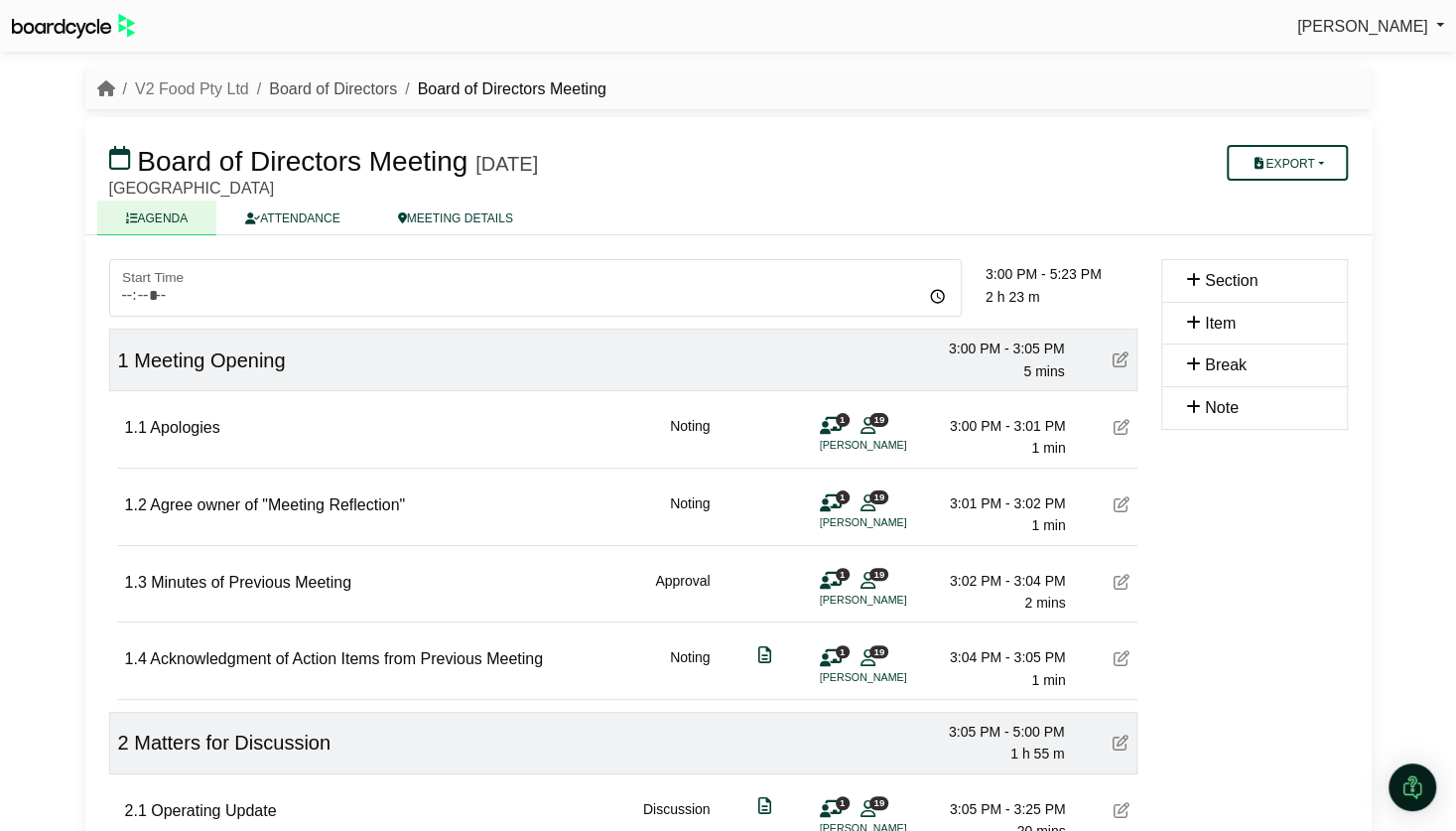 click on "Board of Directors" at bounding box center [332, 88] 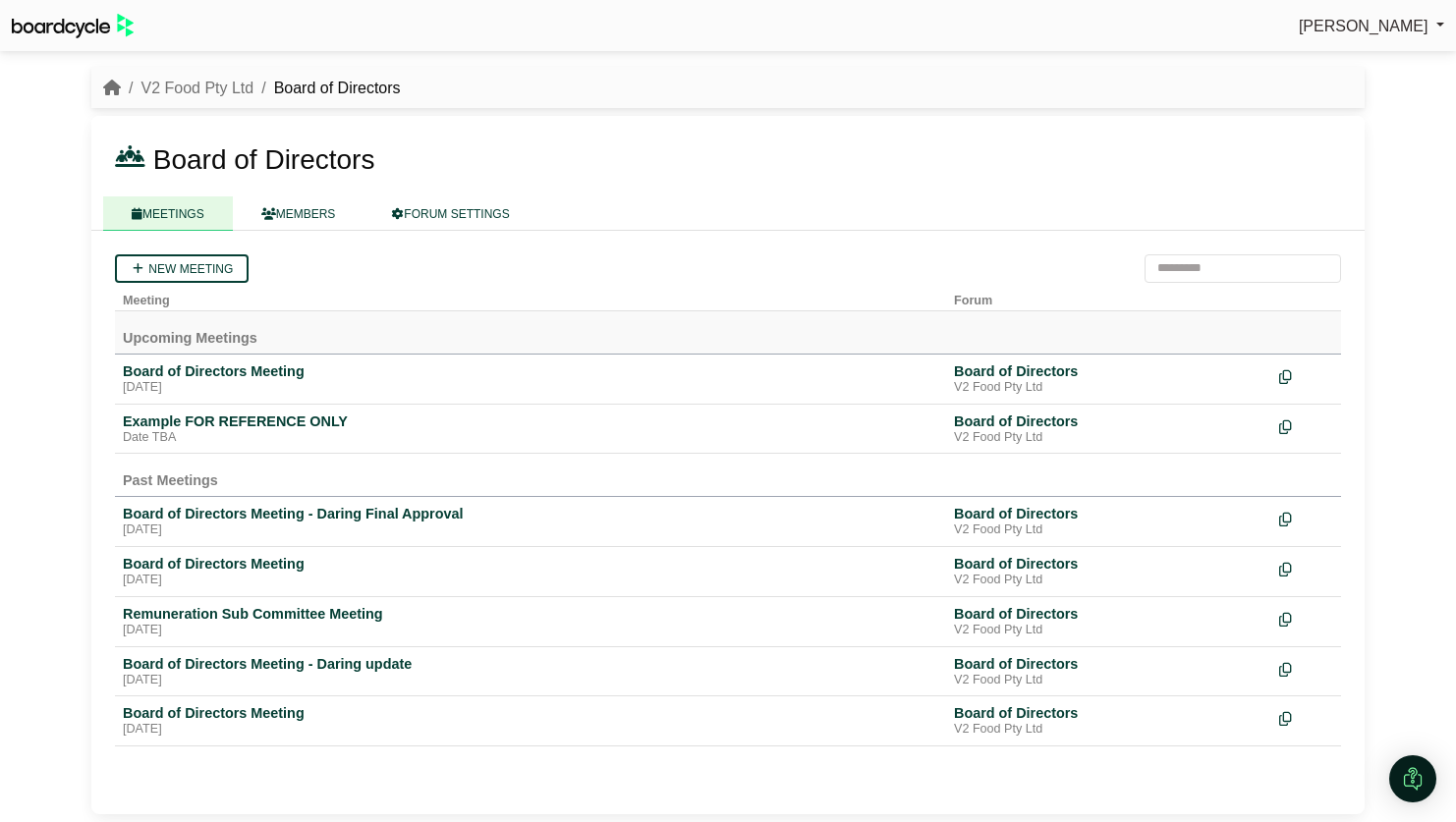 scroll, scrollTop: 0, scrollLeft: 0, axis: both 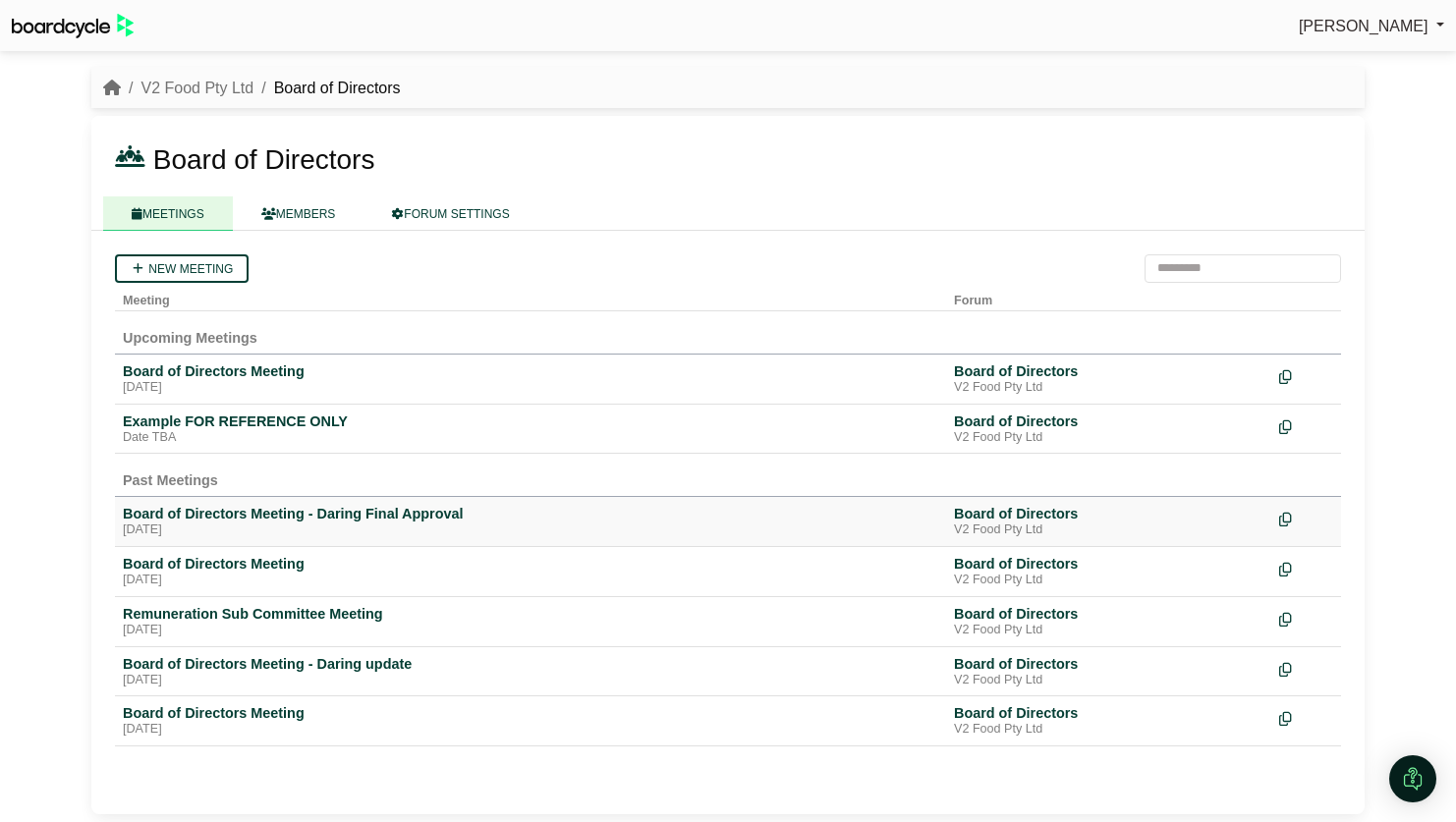 click on "Board of Directors Meeting - Daring Final Approval" at bounding box center [531, 514] 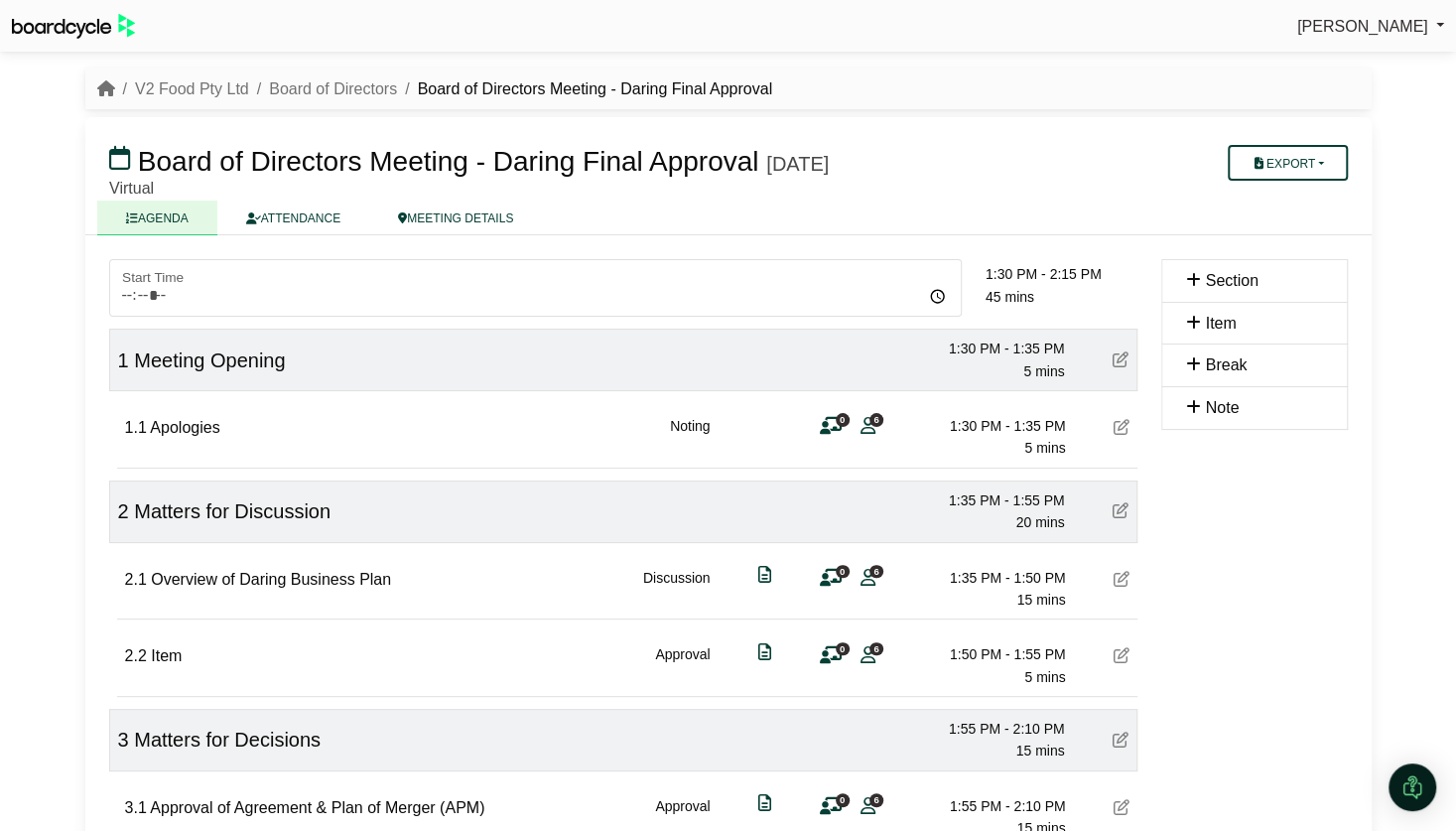 scroll, scrollTop: 276, scrollLeft: 0, axis: vertical 